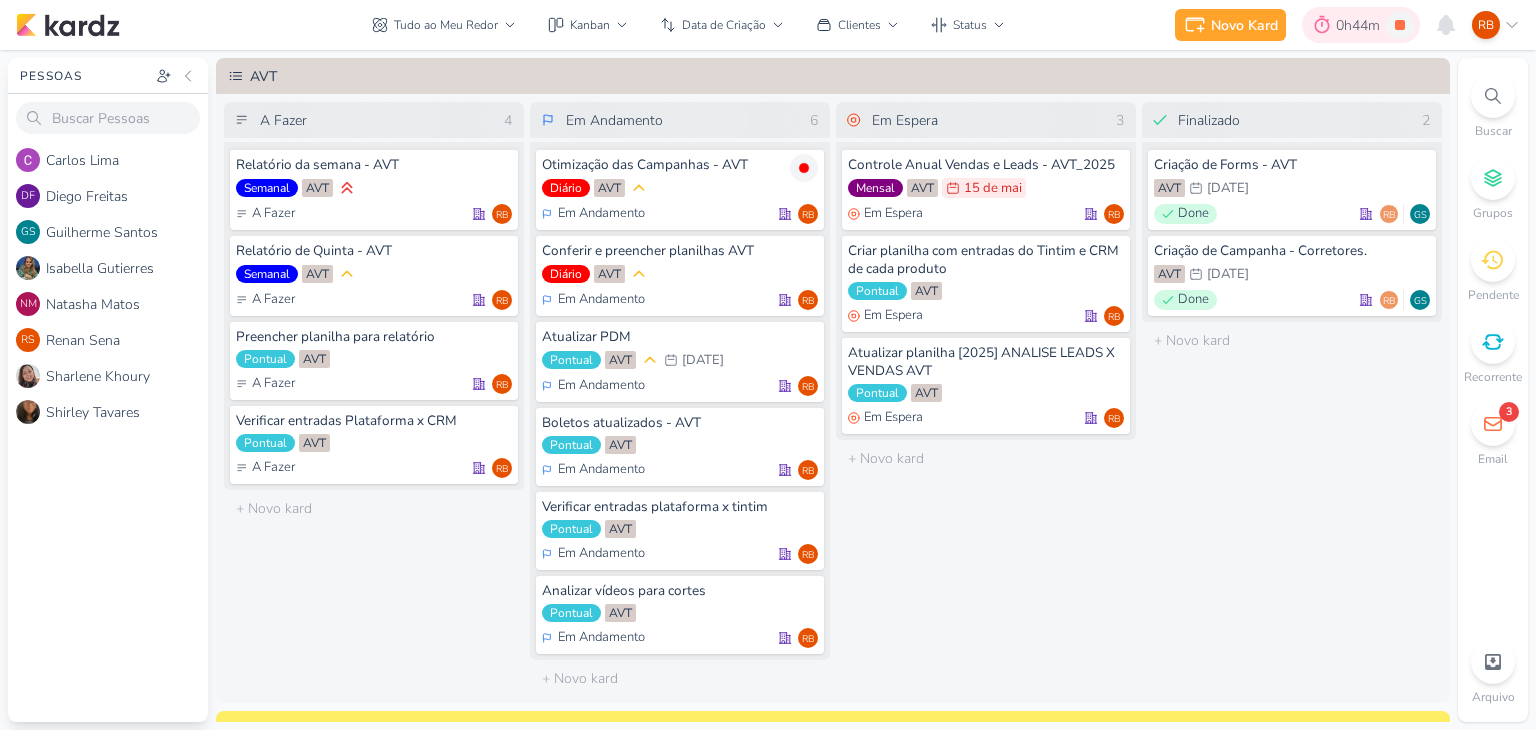 click on "0h44m" at bounding box center [1361, 25] 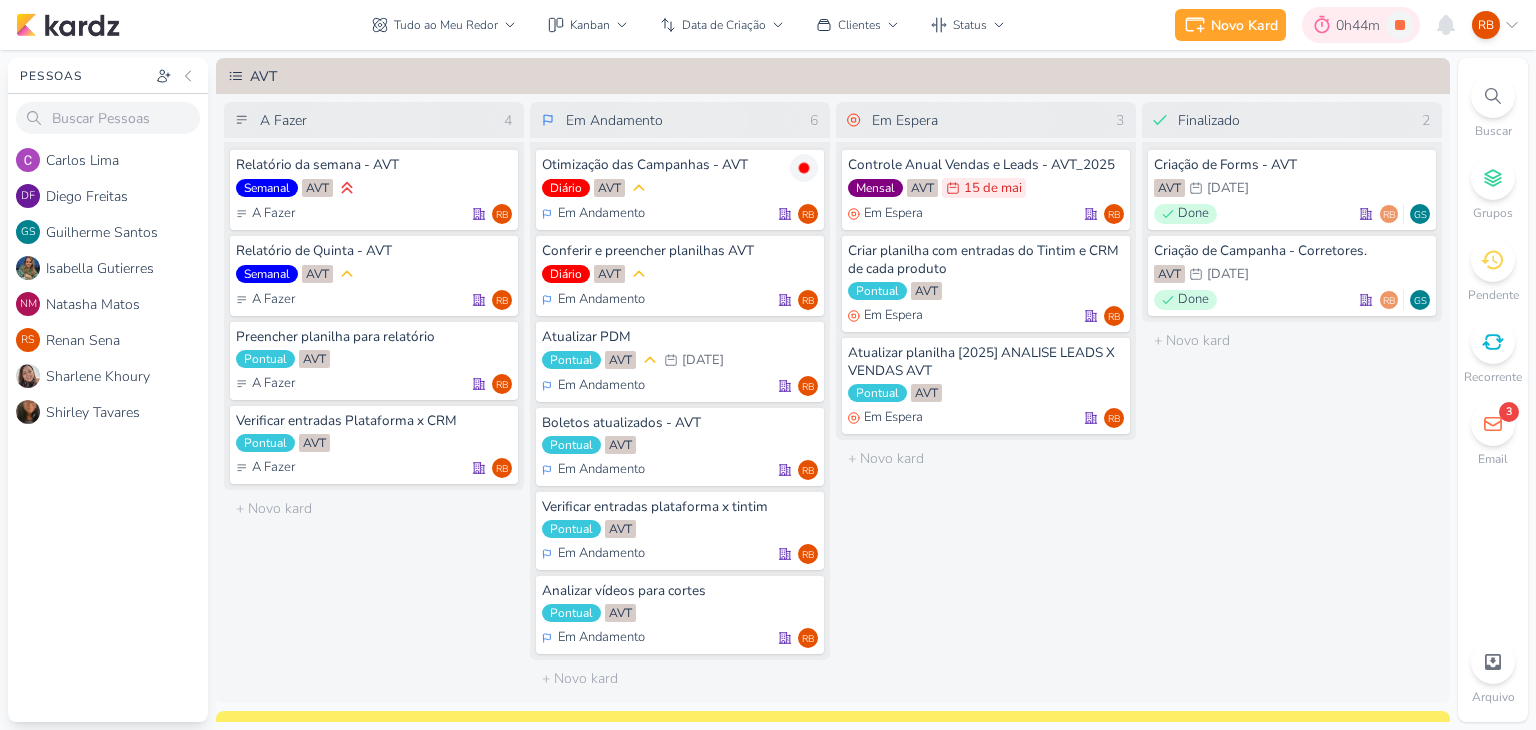 scroll, scrollTop: 0, scrollLeft: 0, axis: both 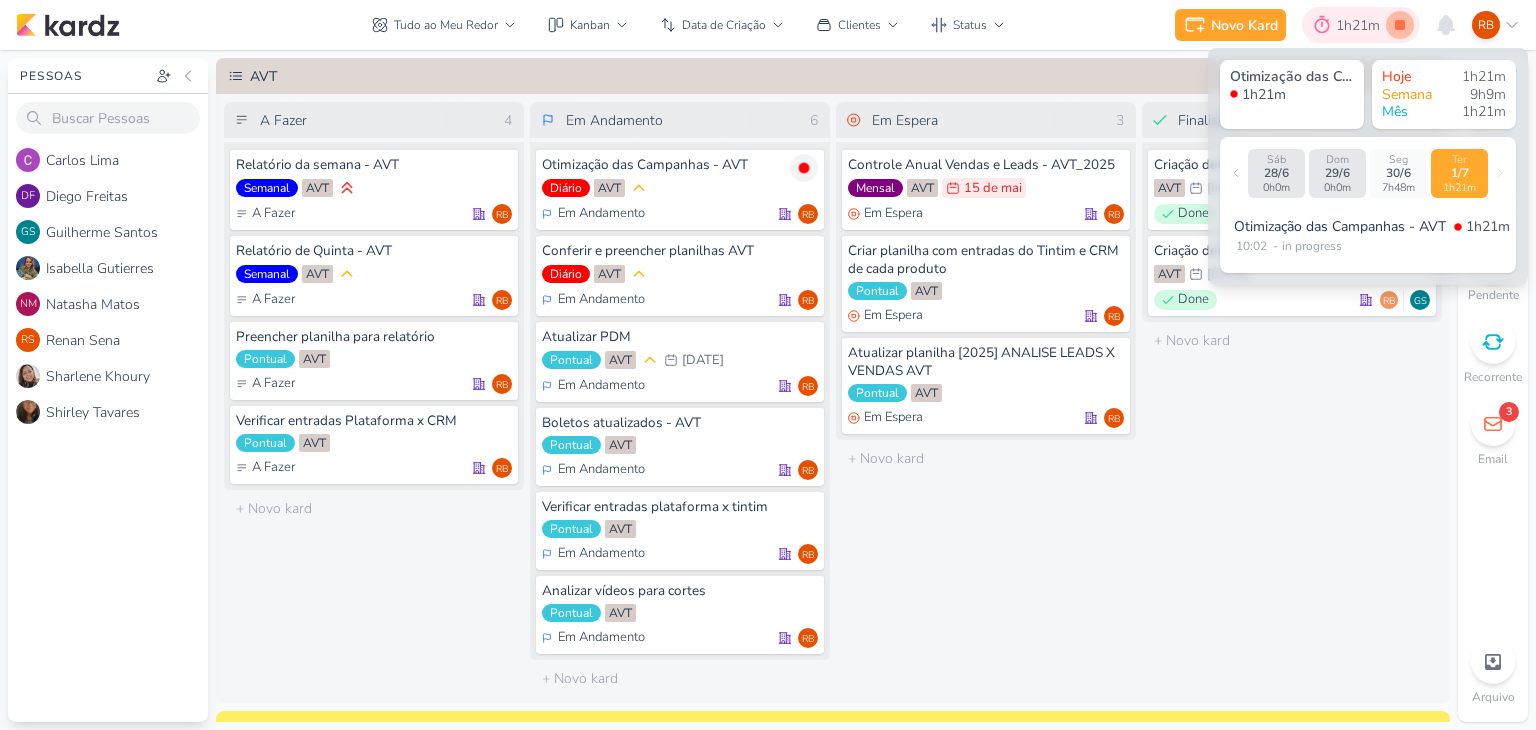 click 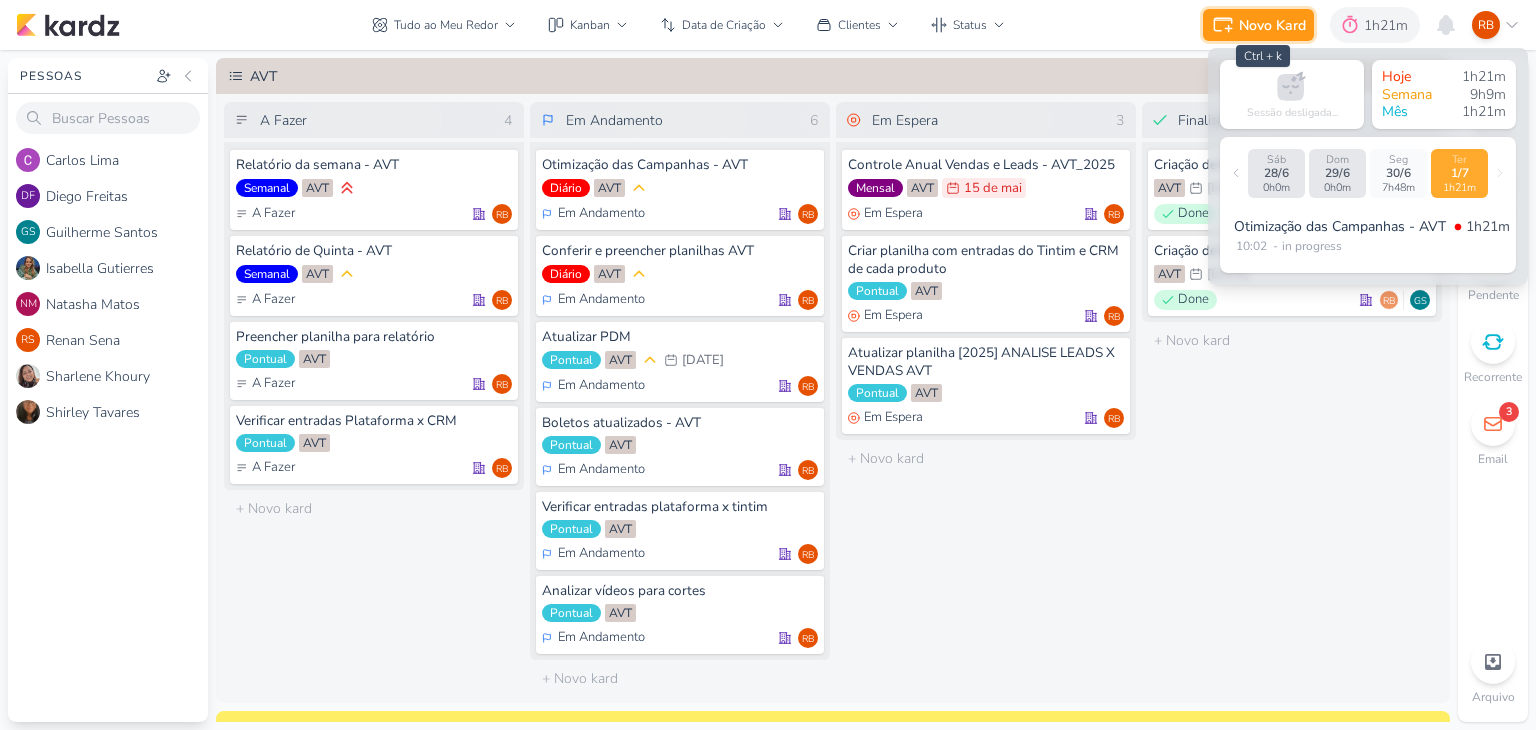 click on "Novo Kard" at bounding box center [1272, 25] 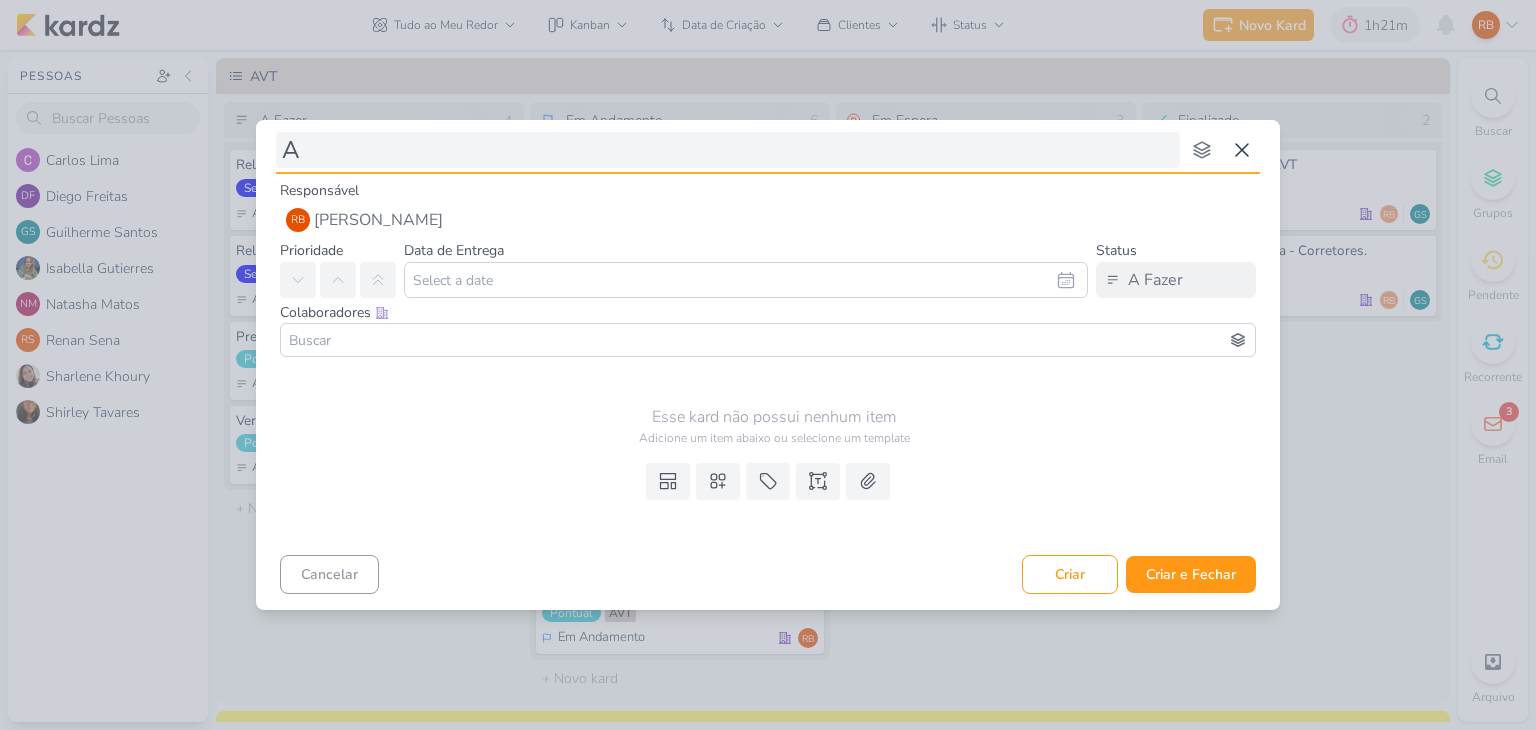 type on "At" 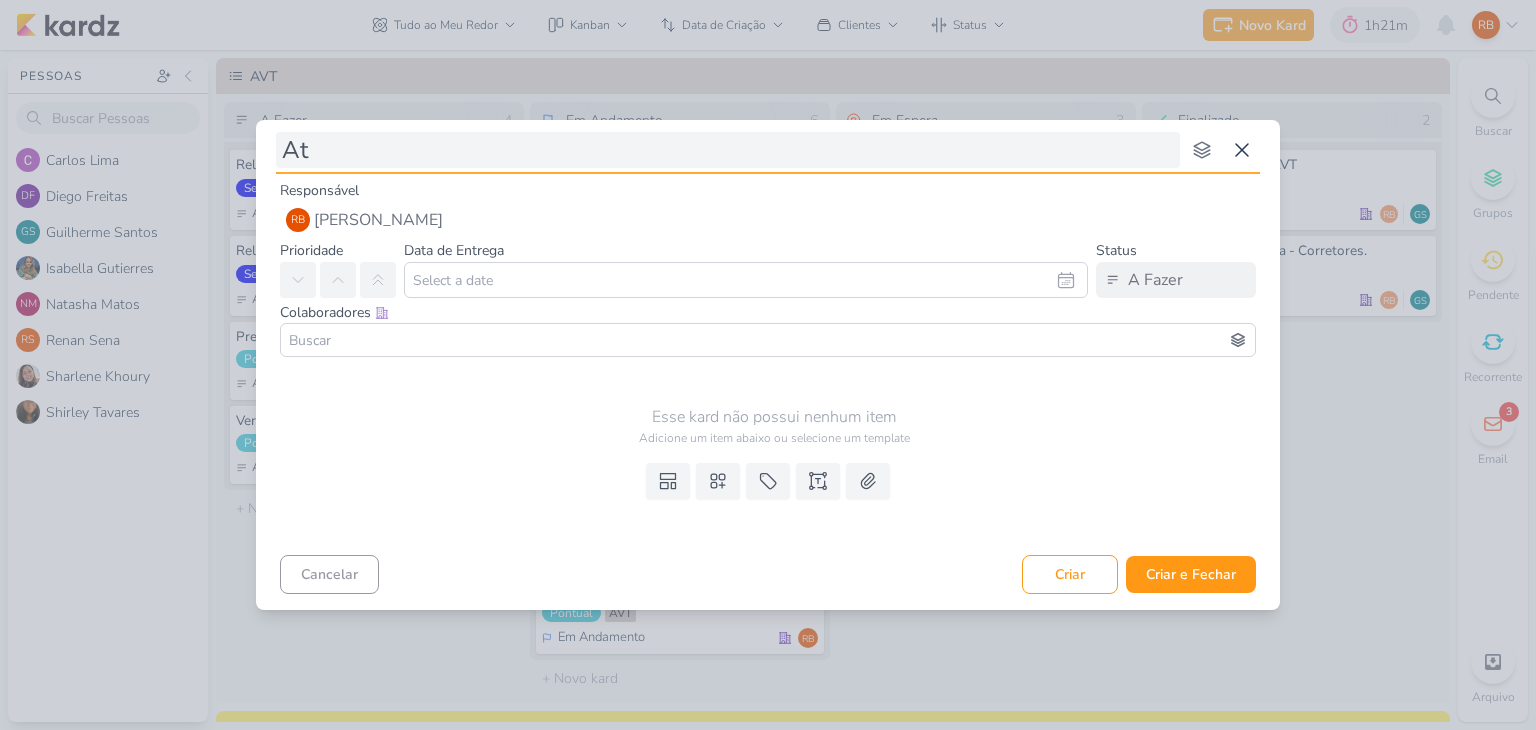 type 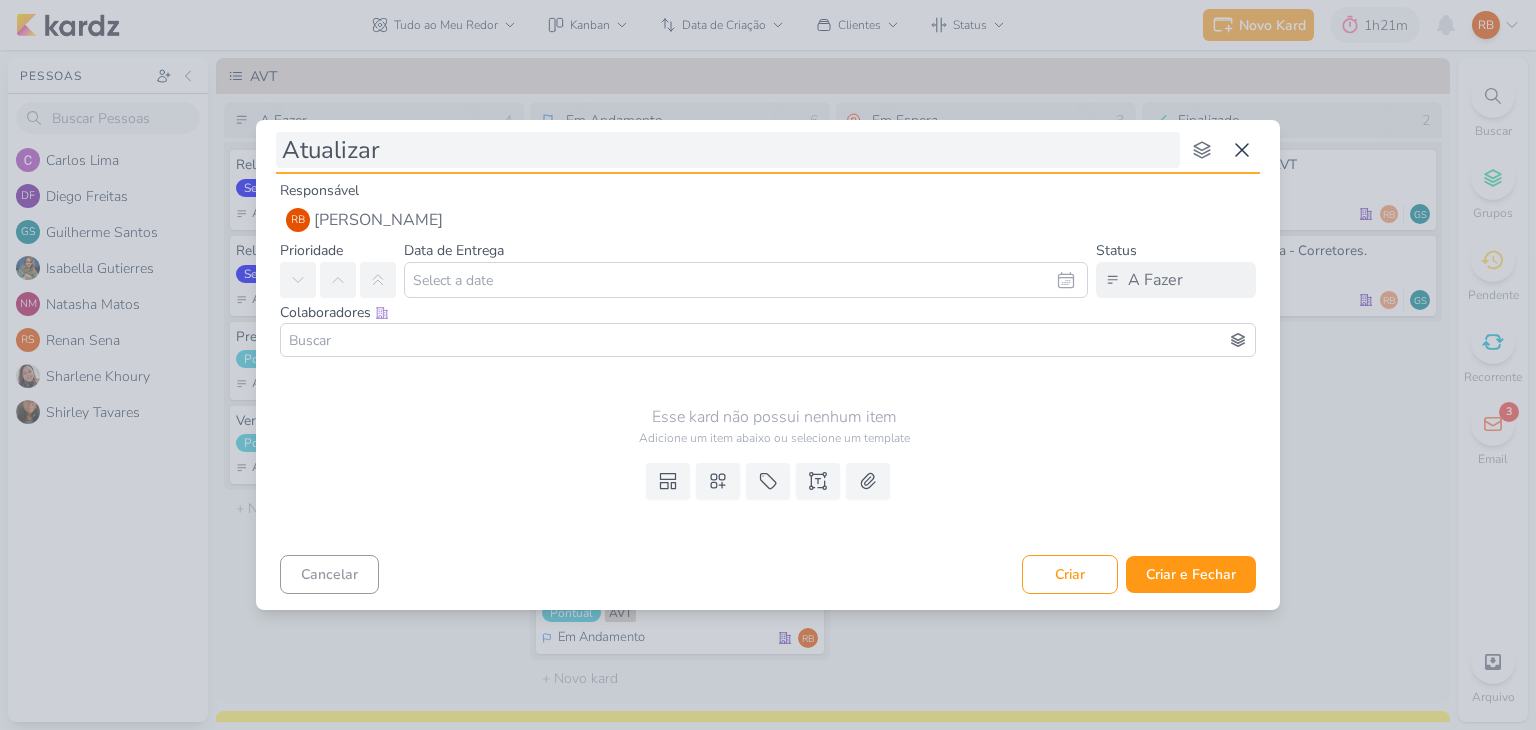 type on "Atualizar" 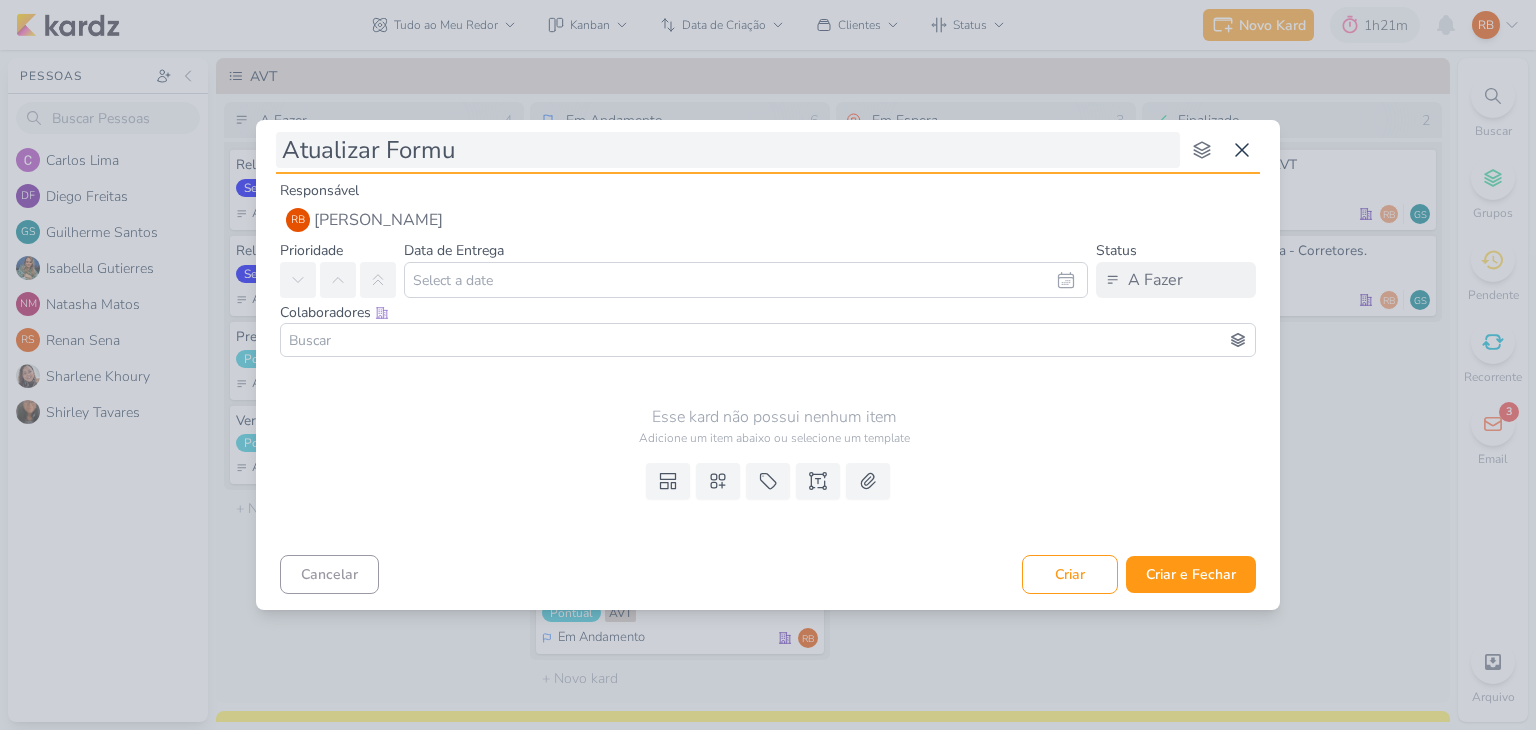 type on "Atualizar Formul" 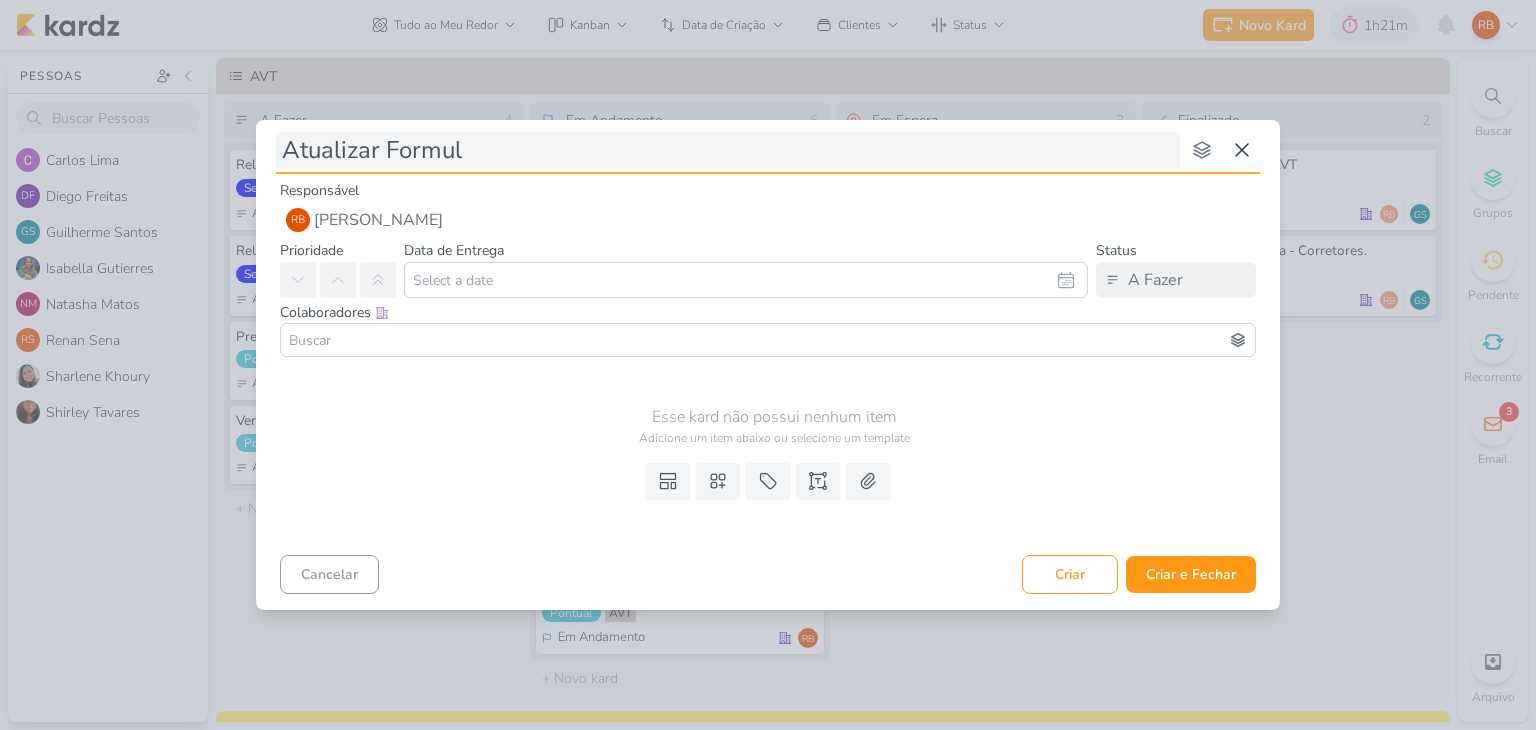 type 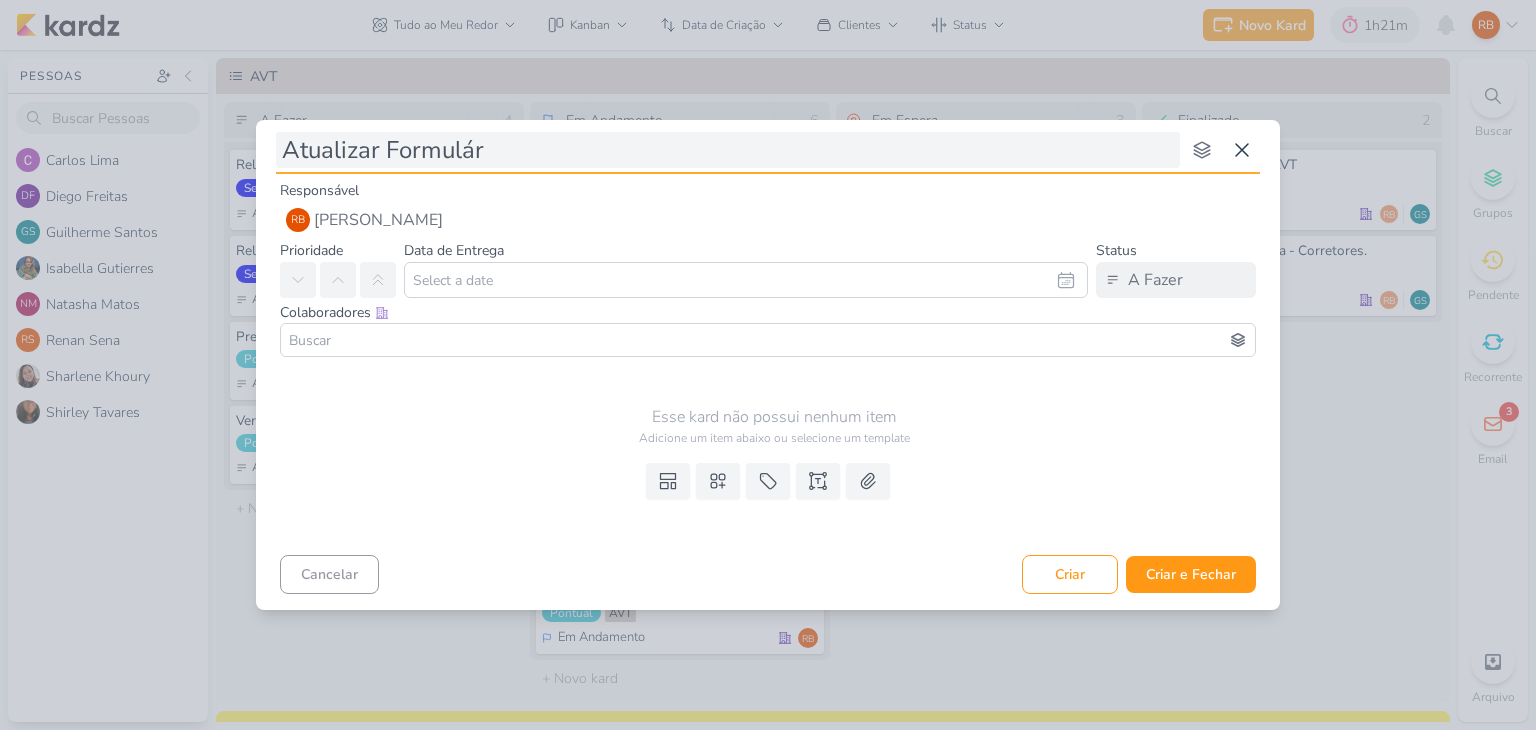 type on "Atualizar Formulári" 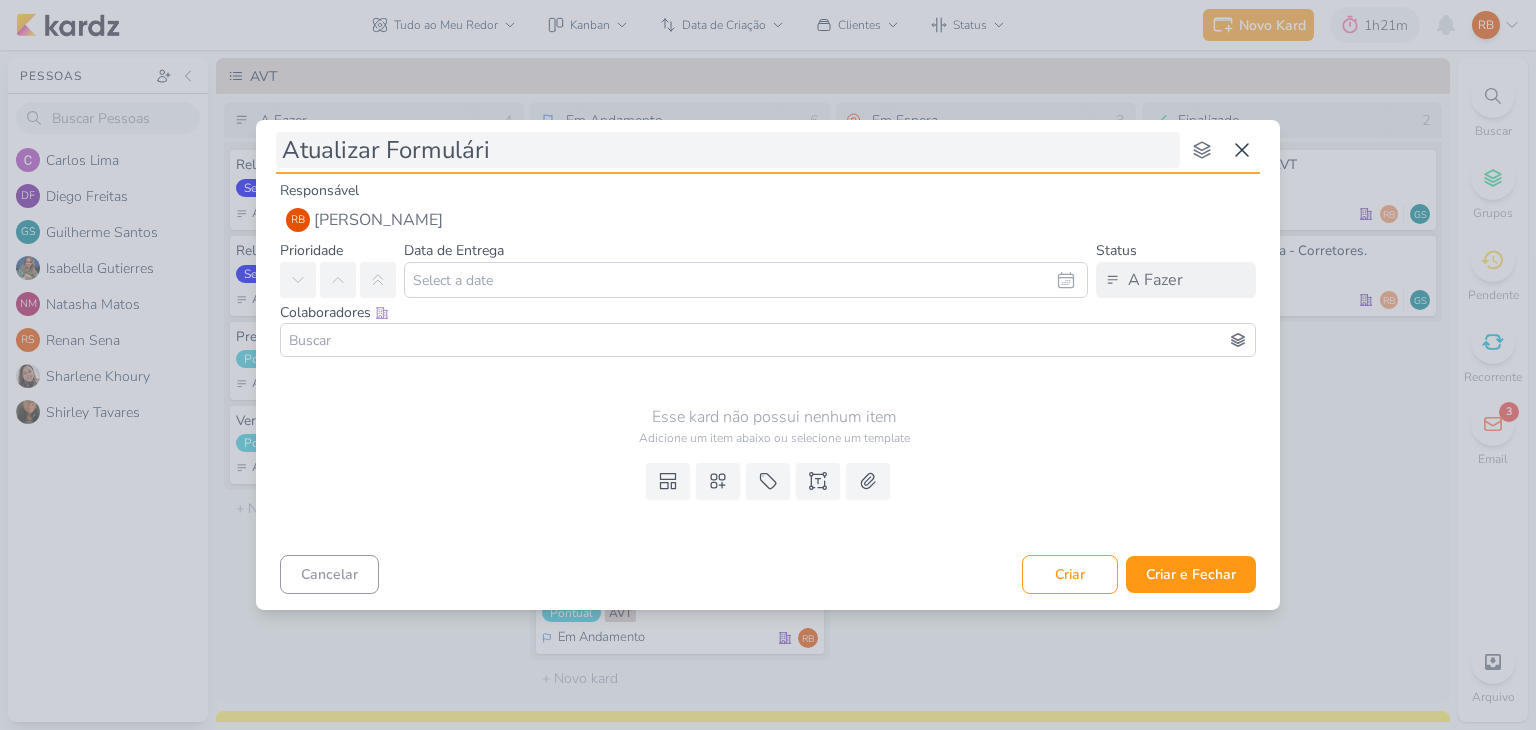 type 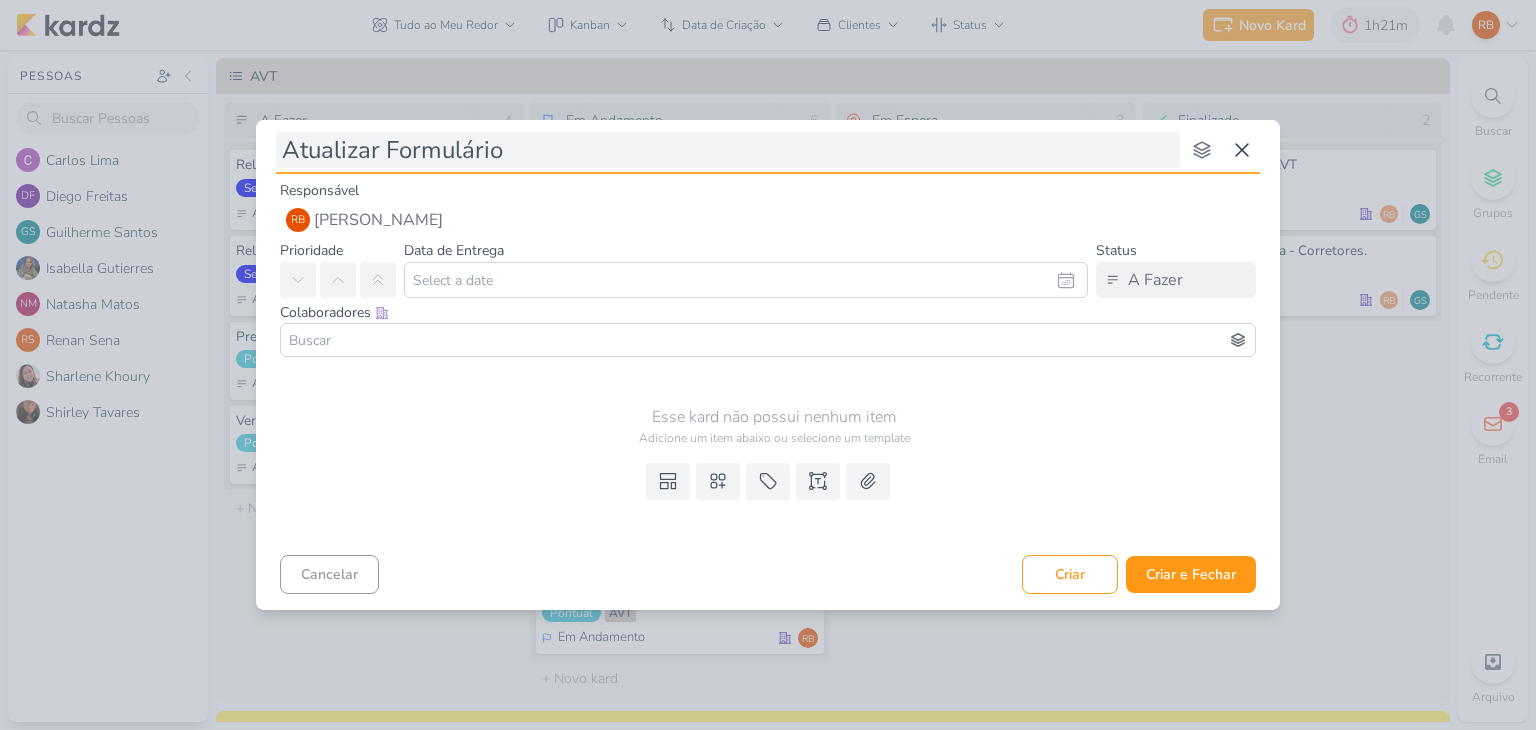 type on "Atualizar Formulários" 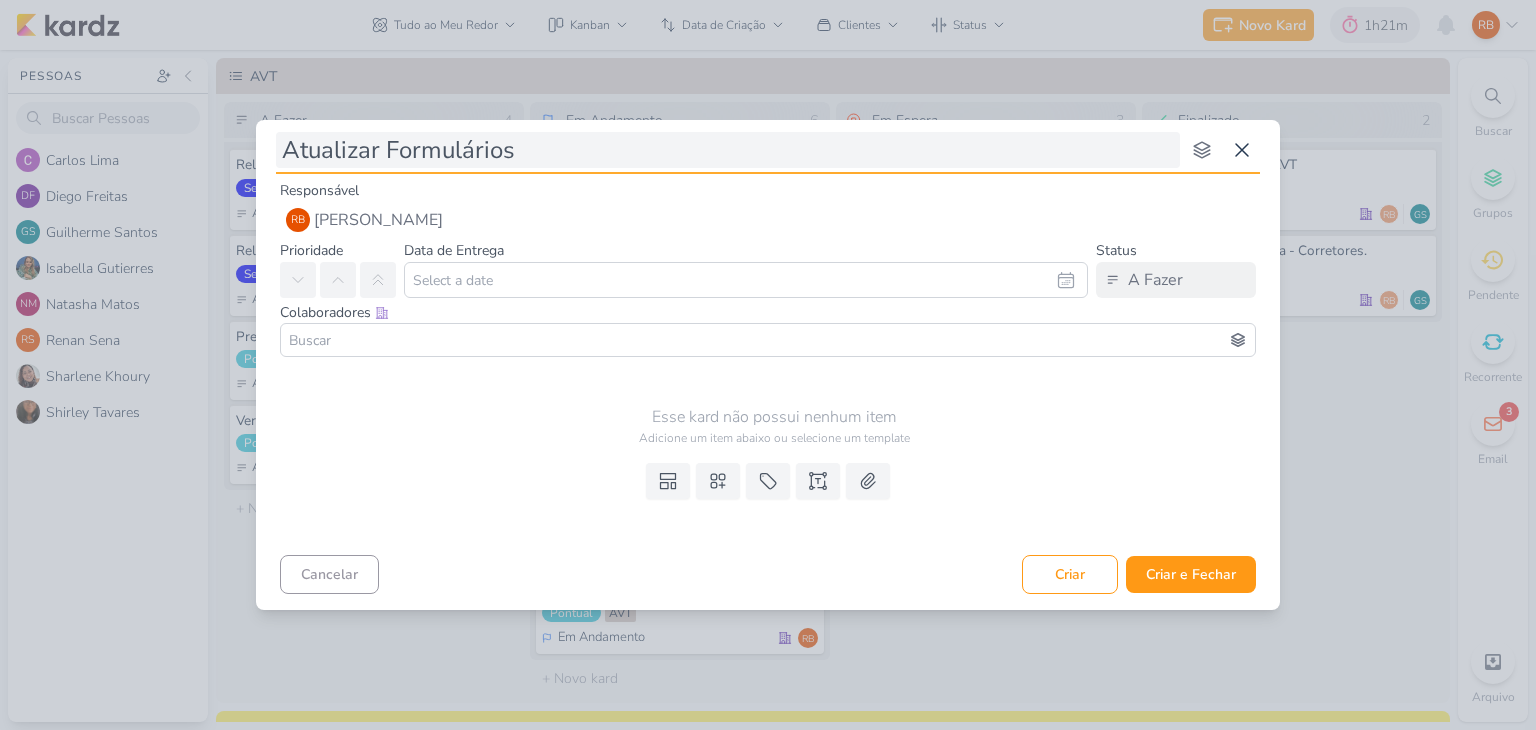 type 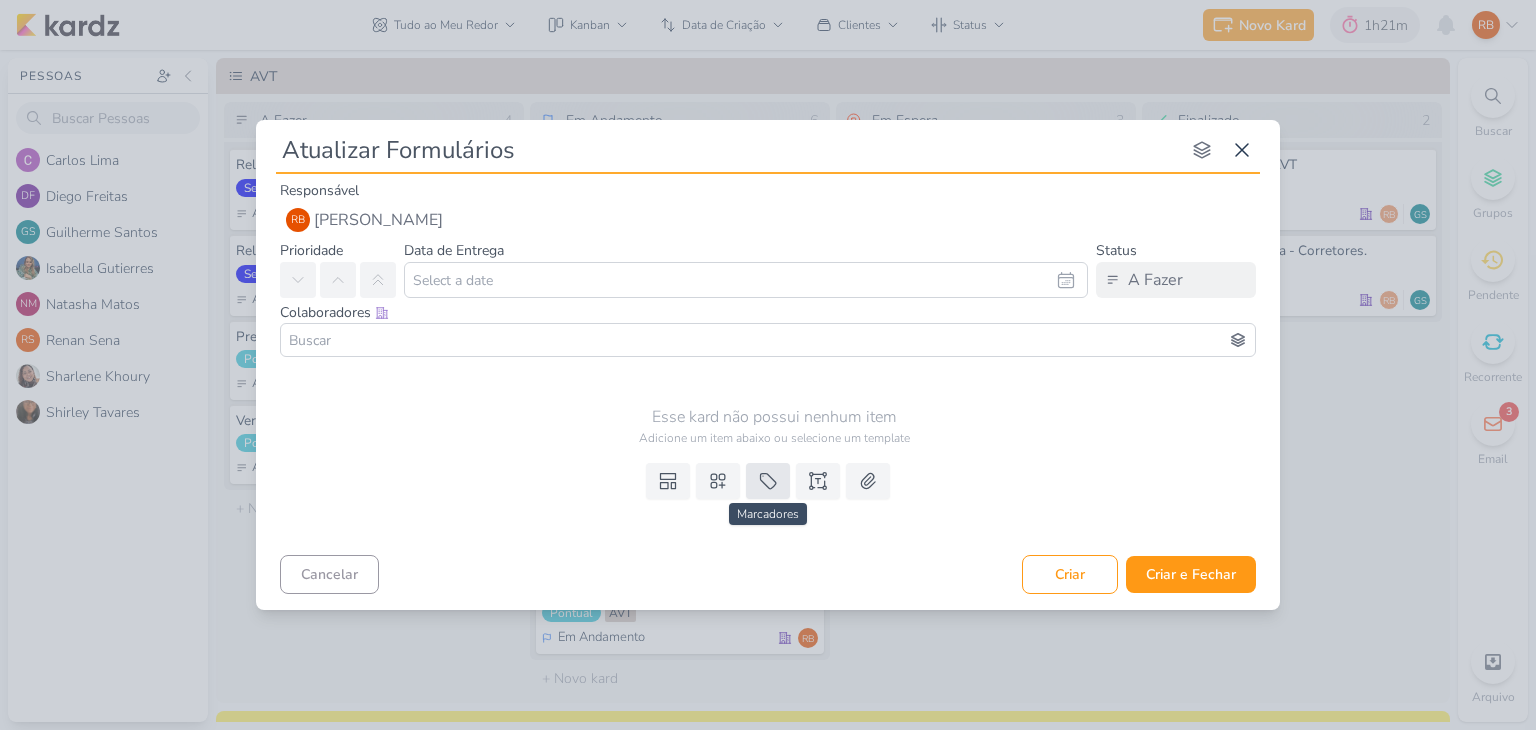 type on "Atualizar Formulários" 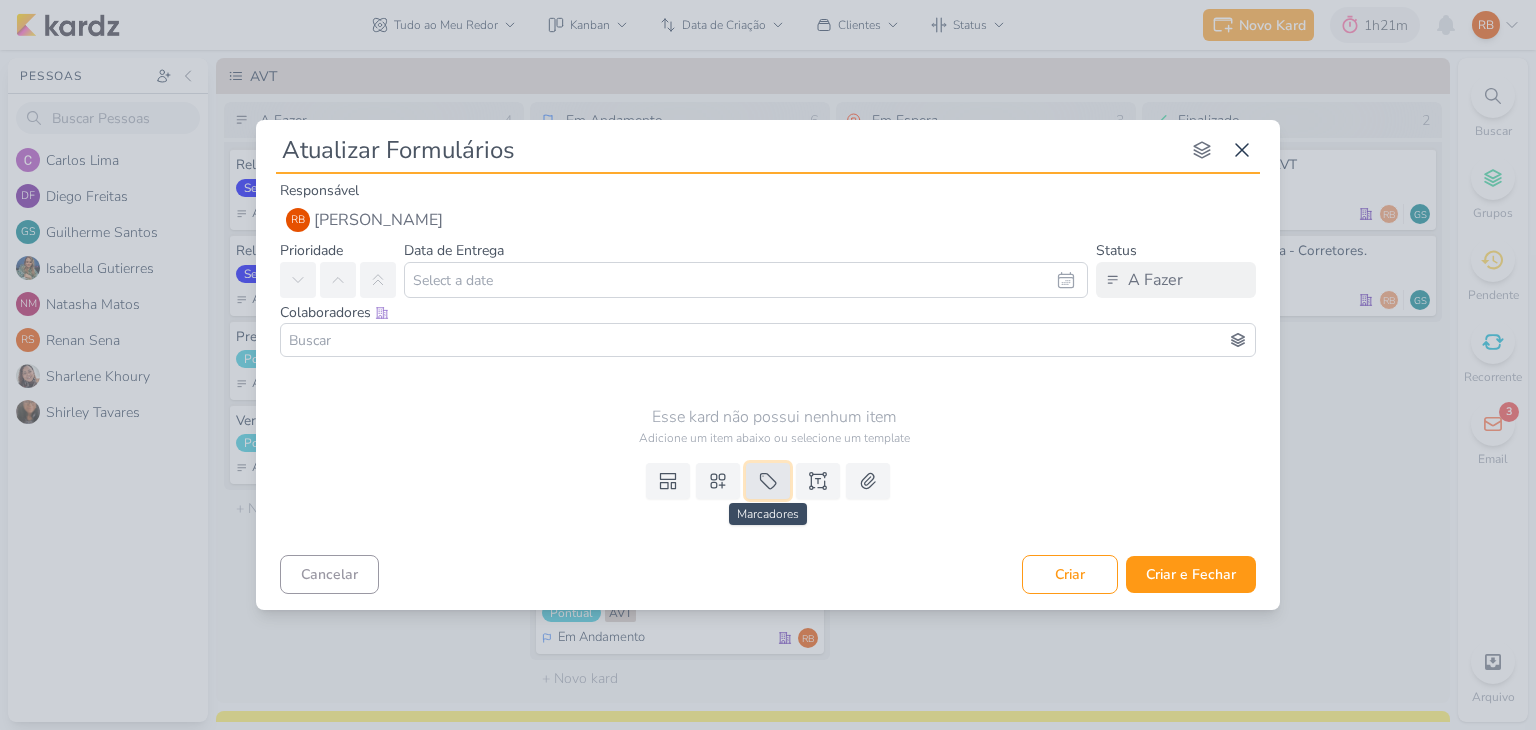 click 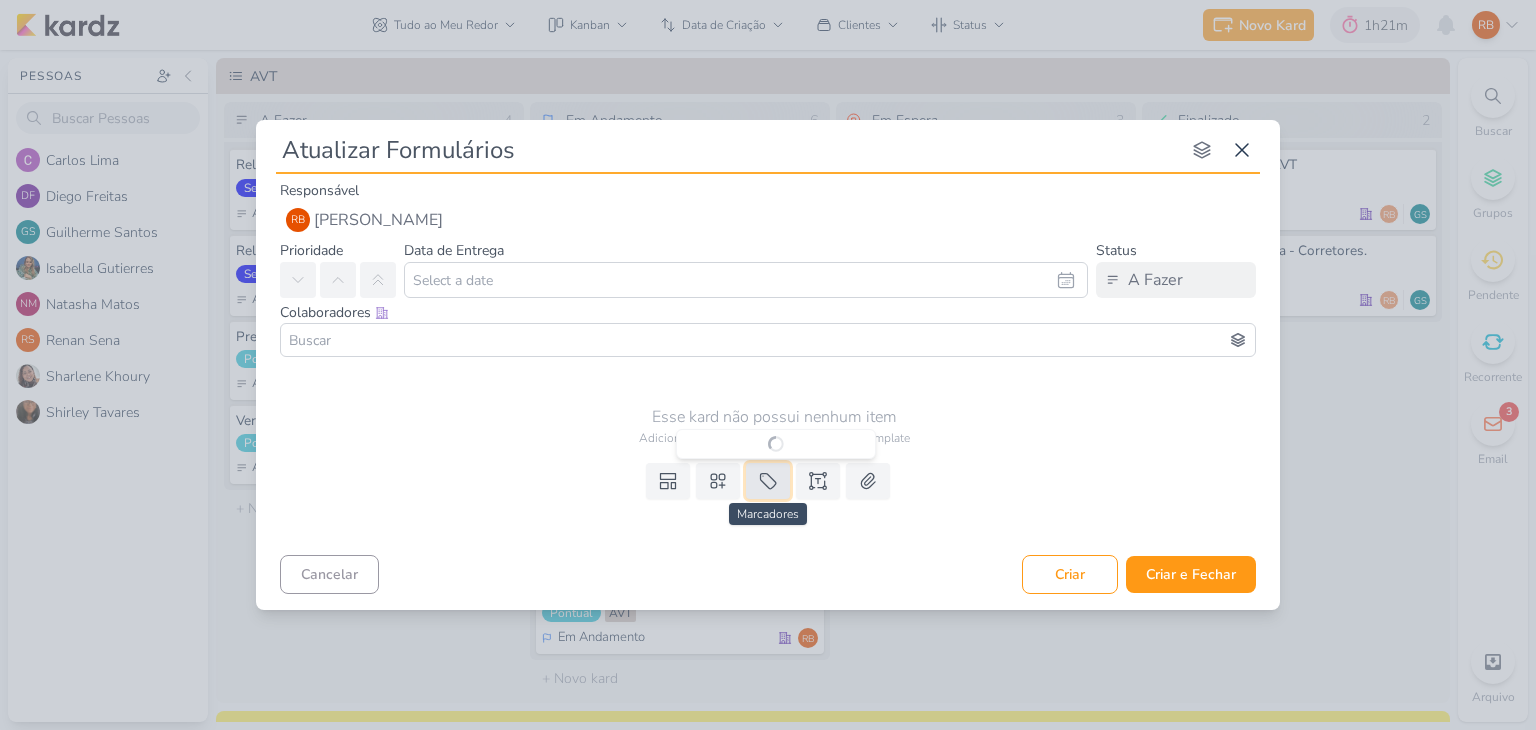 type 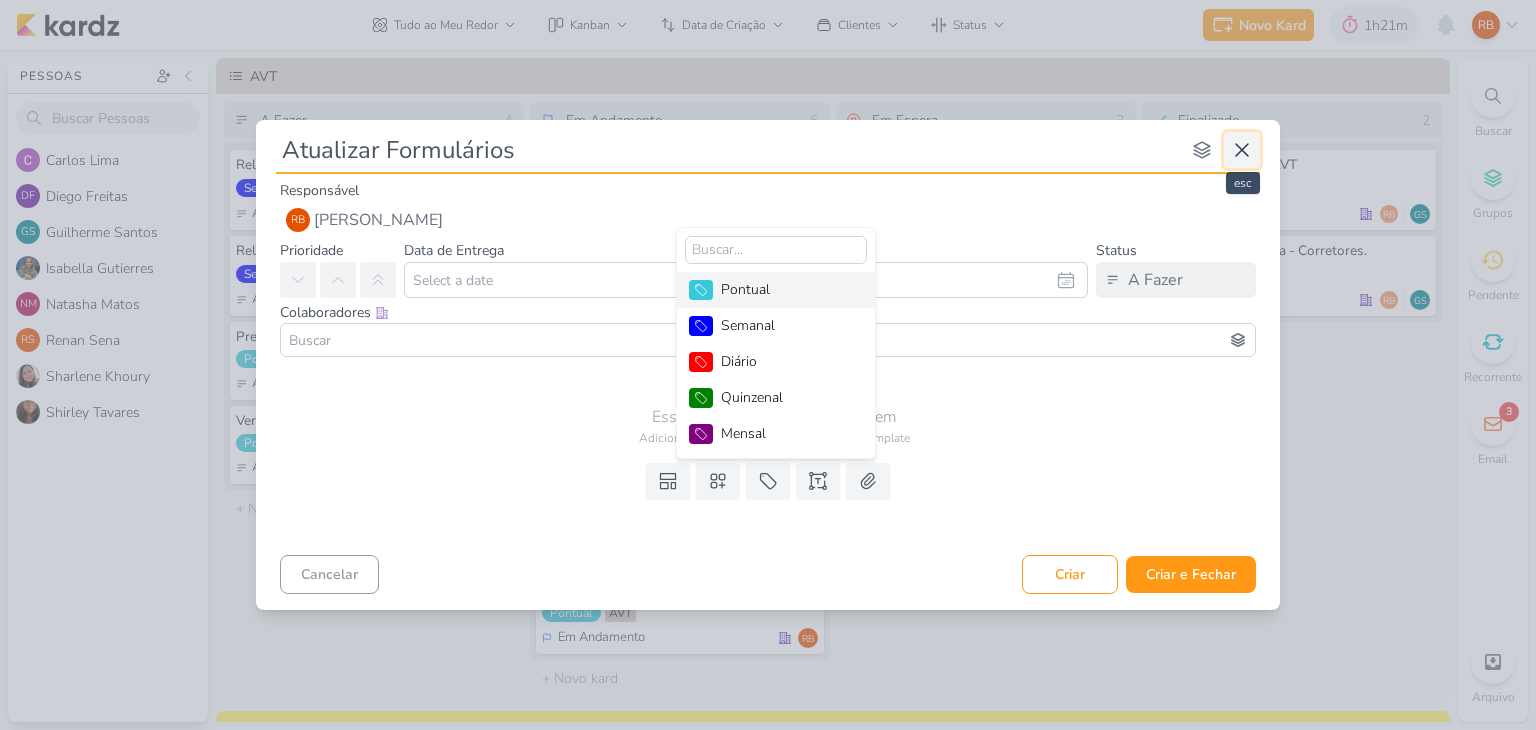 click 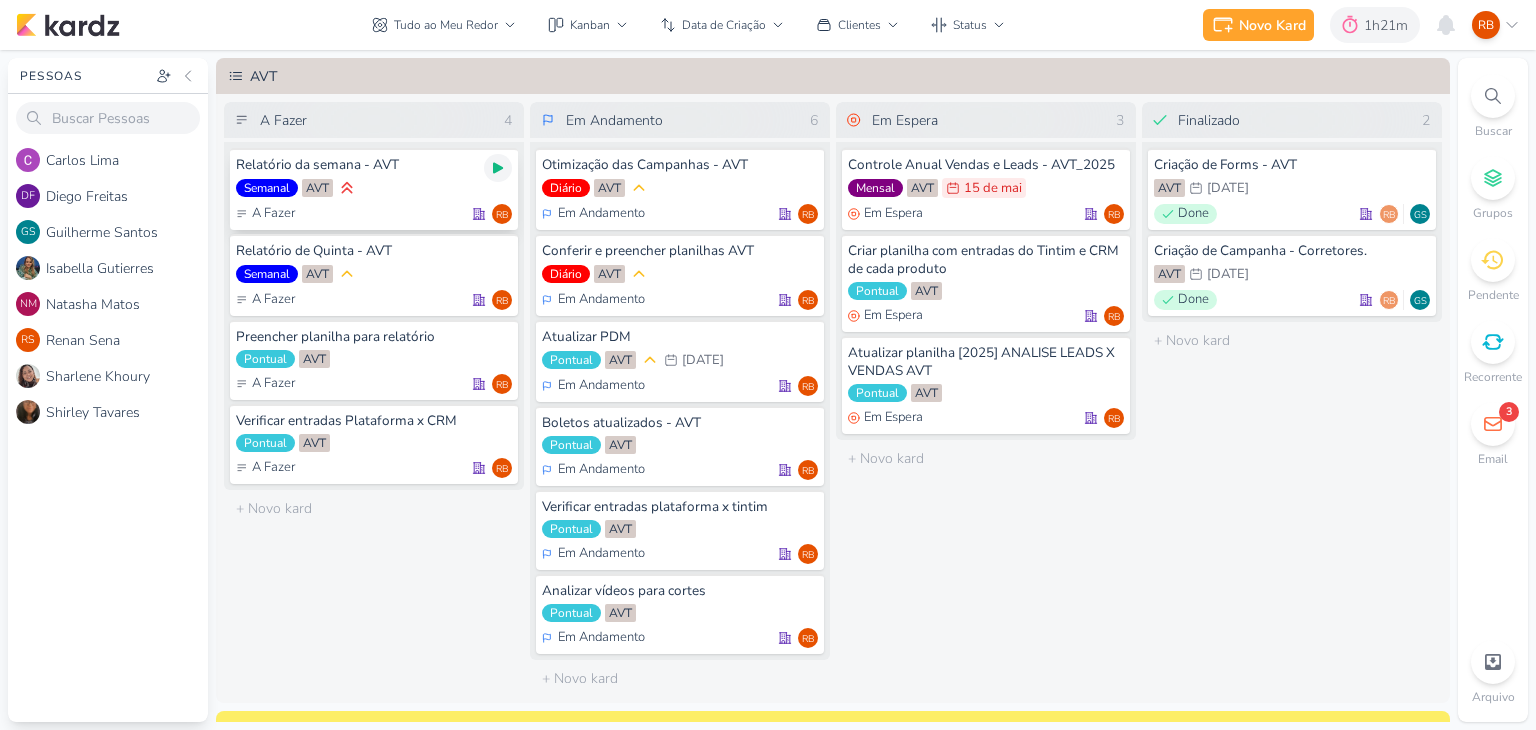 click 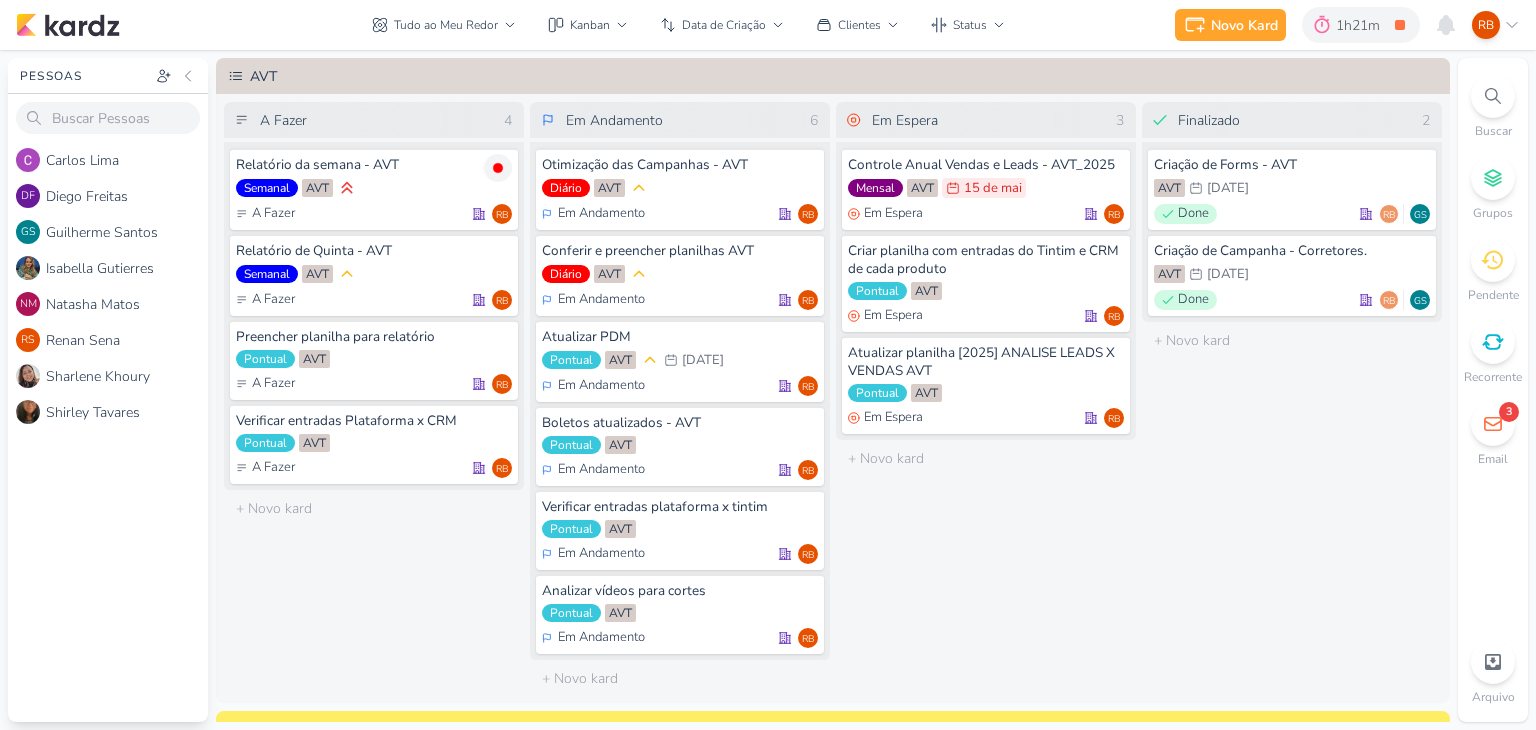 click on "Tudo ao Meu Redor
visão
Caixa de Entrada
A caixa de entrada mostra todos os kardz que você é o responsável
Enviados
A visão de enviados contém os kardz que você criou e designou à outra pessoa
Colaboração" at bounding box center [688, 25] 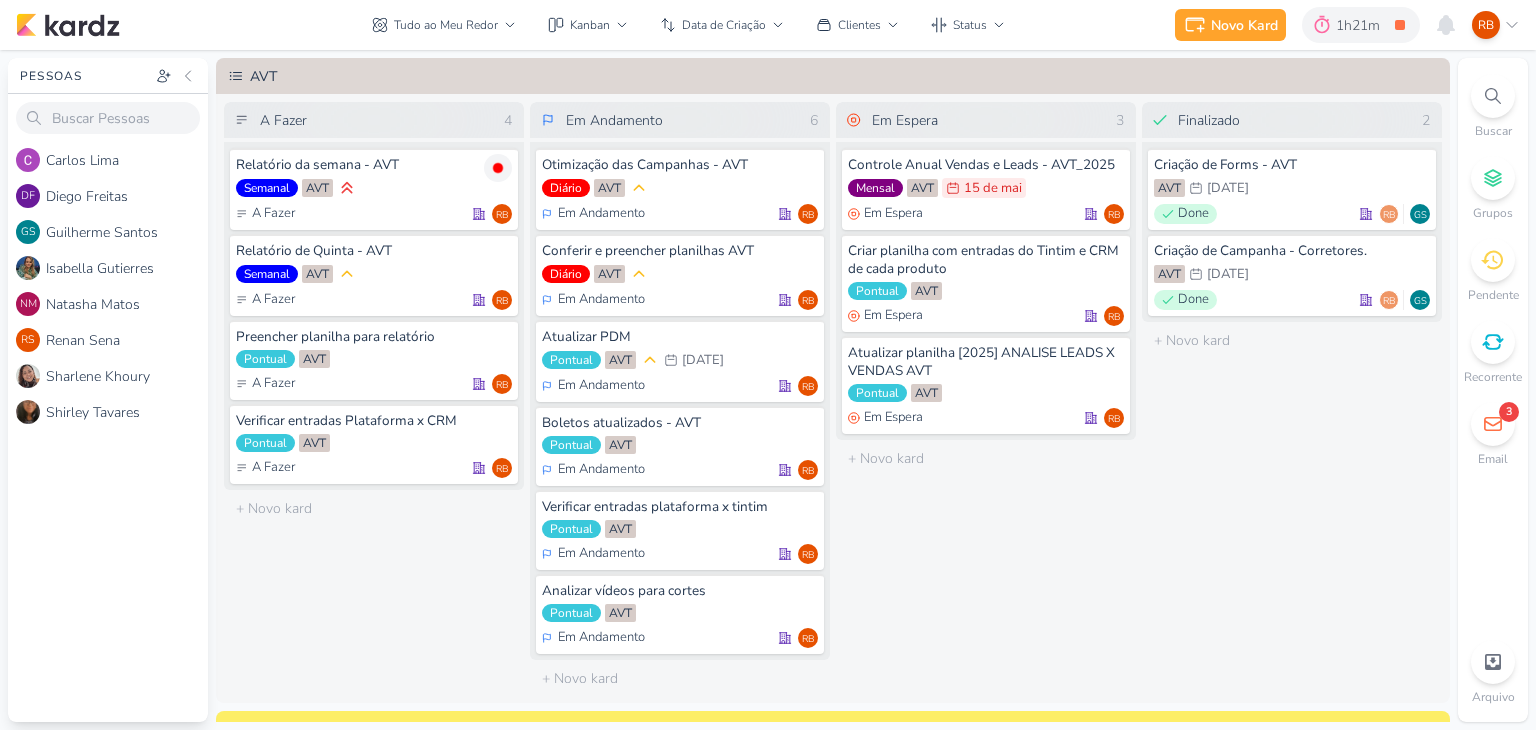 click on "Tudo ao Meu Redor
visão
Caixa de Entrada
A caixa de entrada mostra todos os kardz que você é o responsável
Enviados
A visão de enviados contém os kardz que você criou e designou à outra pessoa
Colaboração" at bounding box center (688, 25) 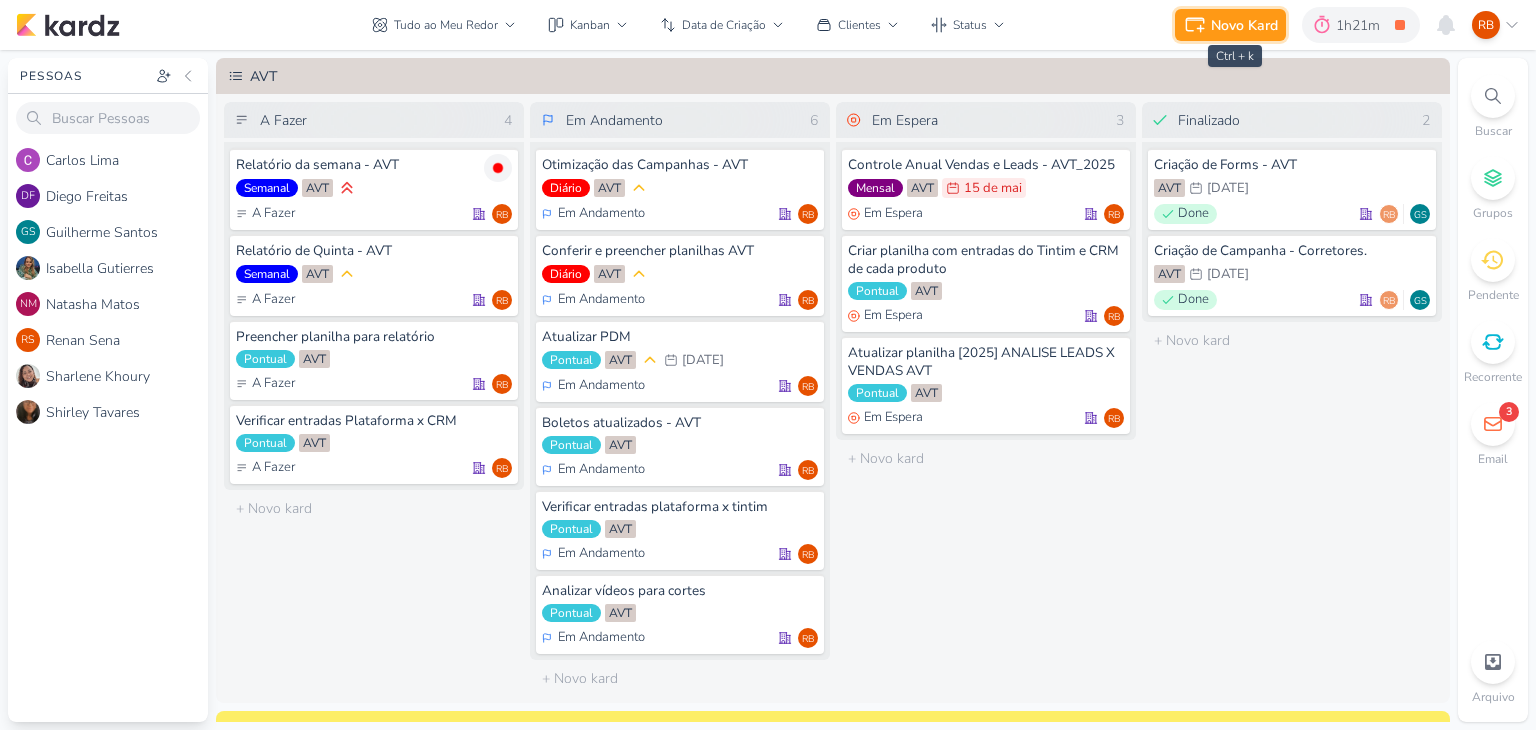 click on "Novo Kard" at bounding box center [1244, 25] 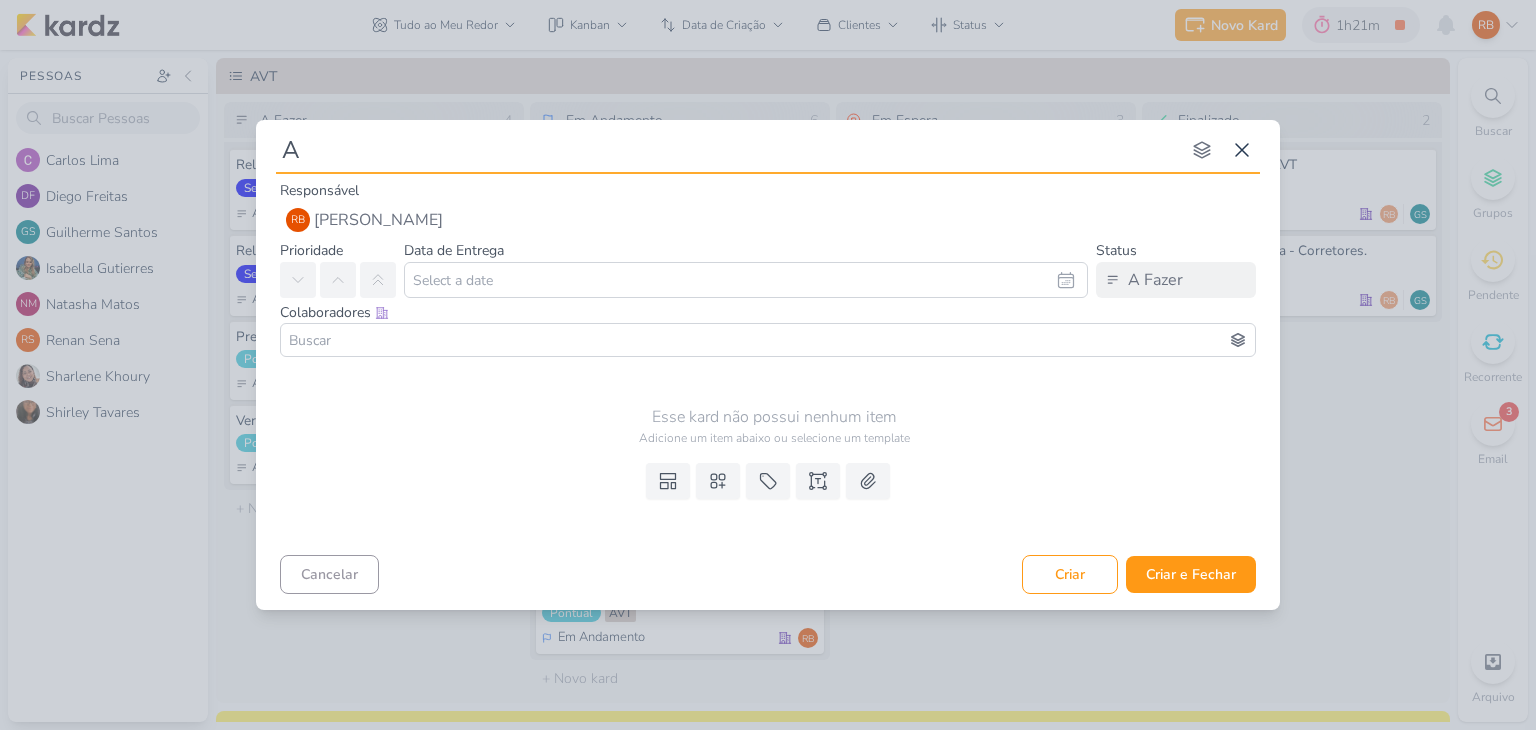 type on "At" 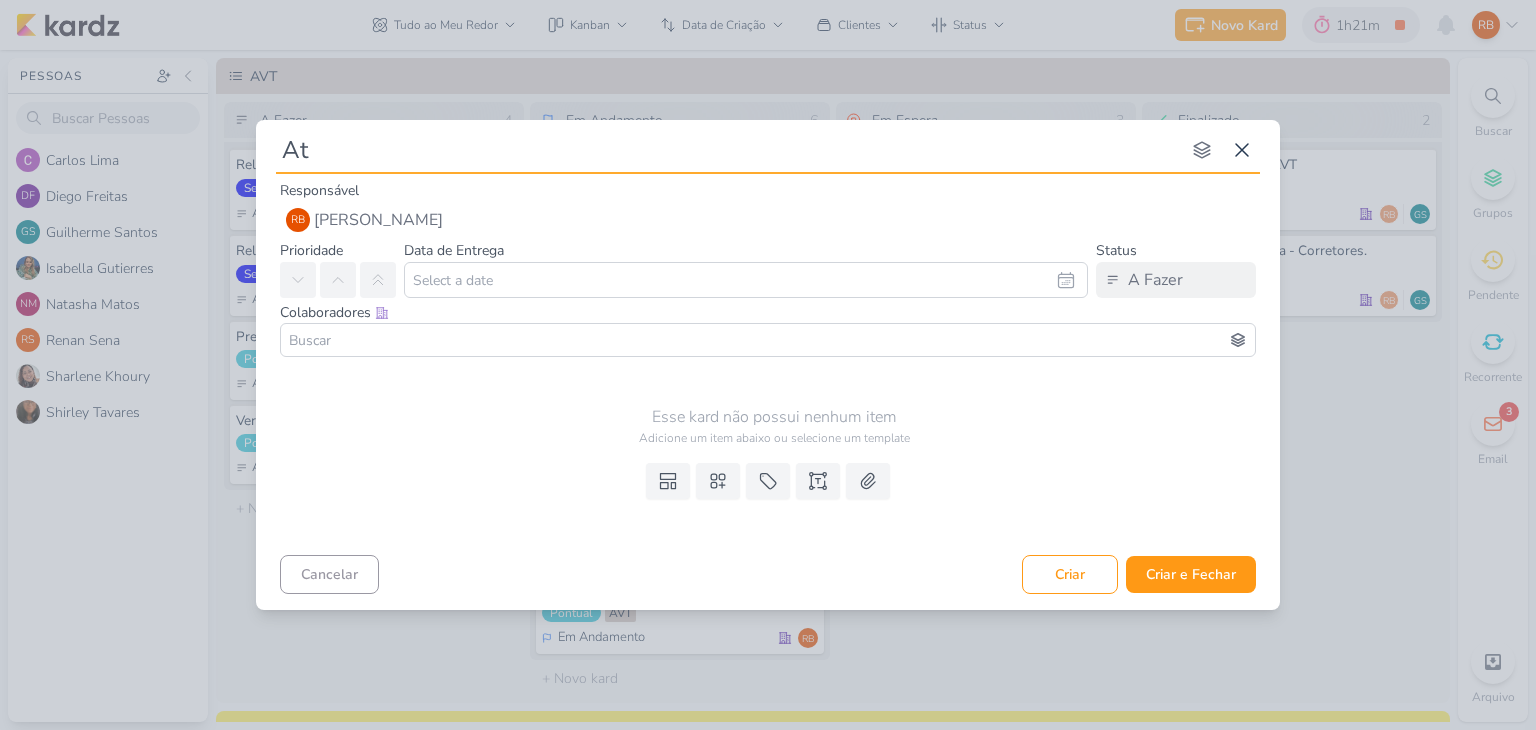 type 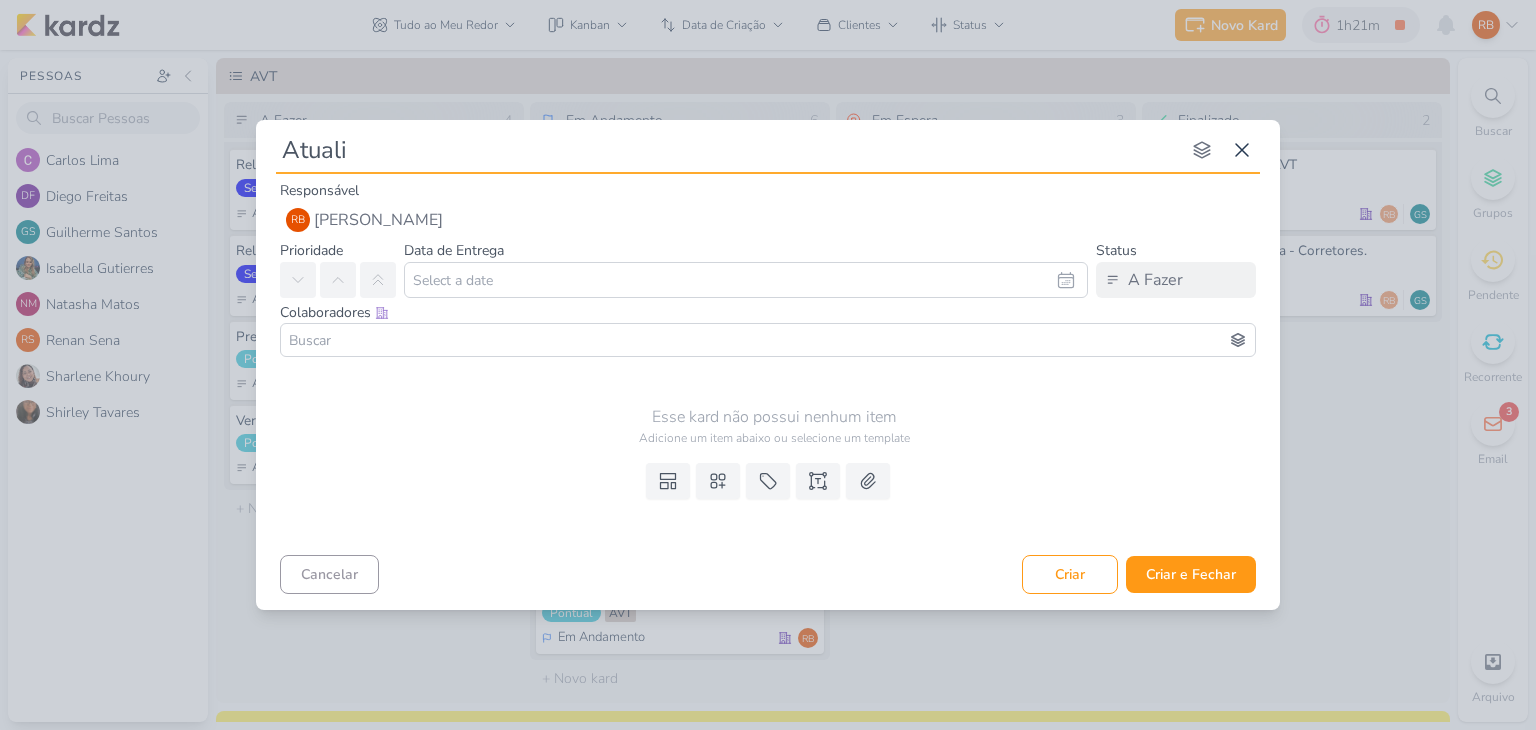 type on "Atualiz" 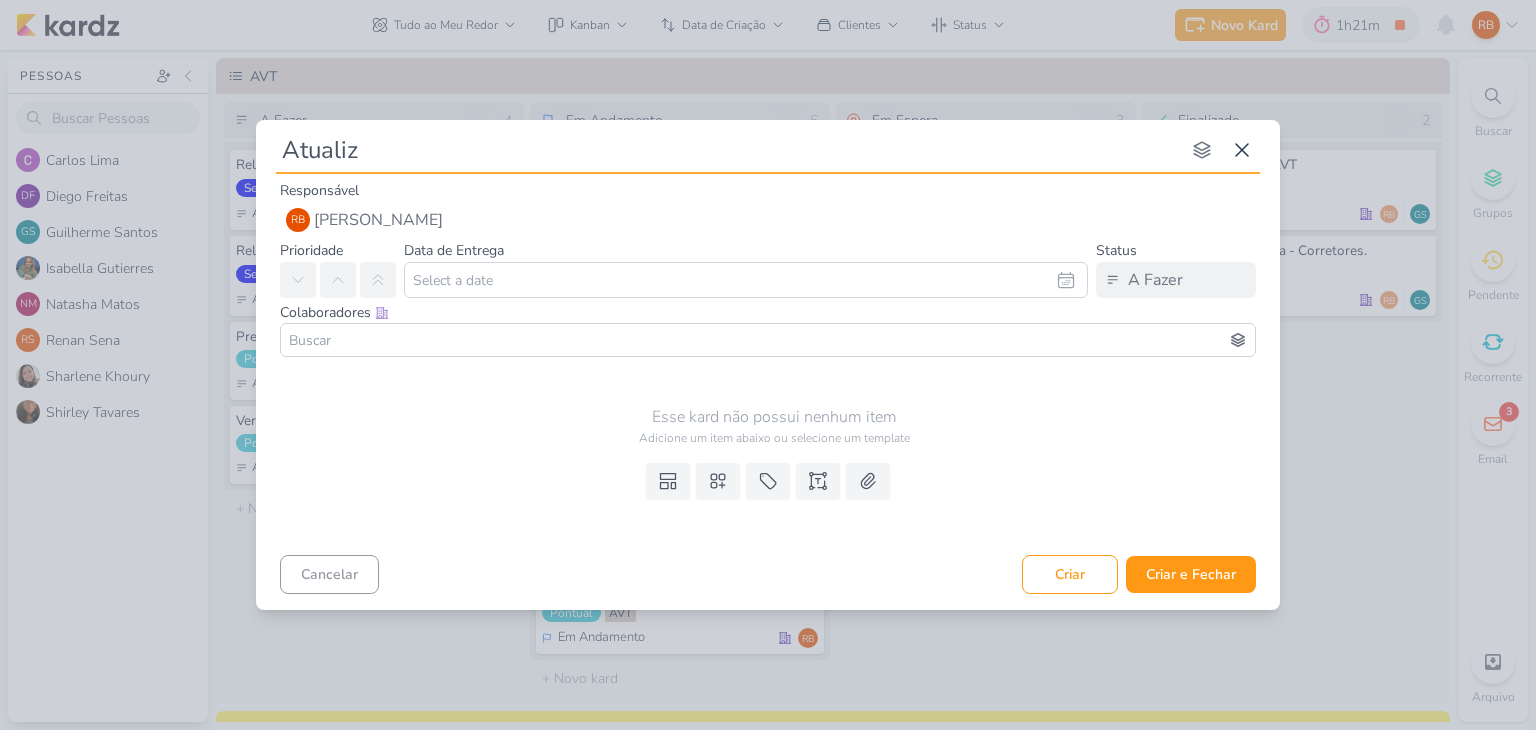 type 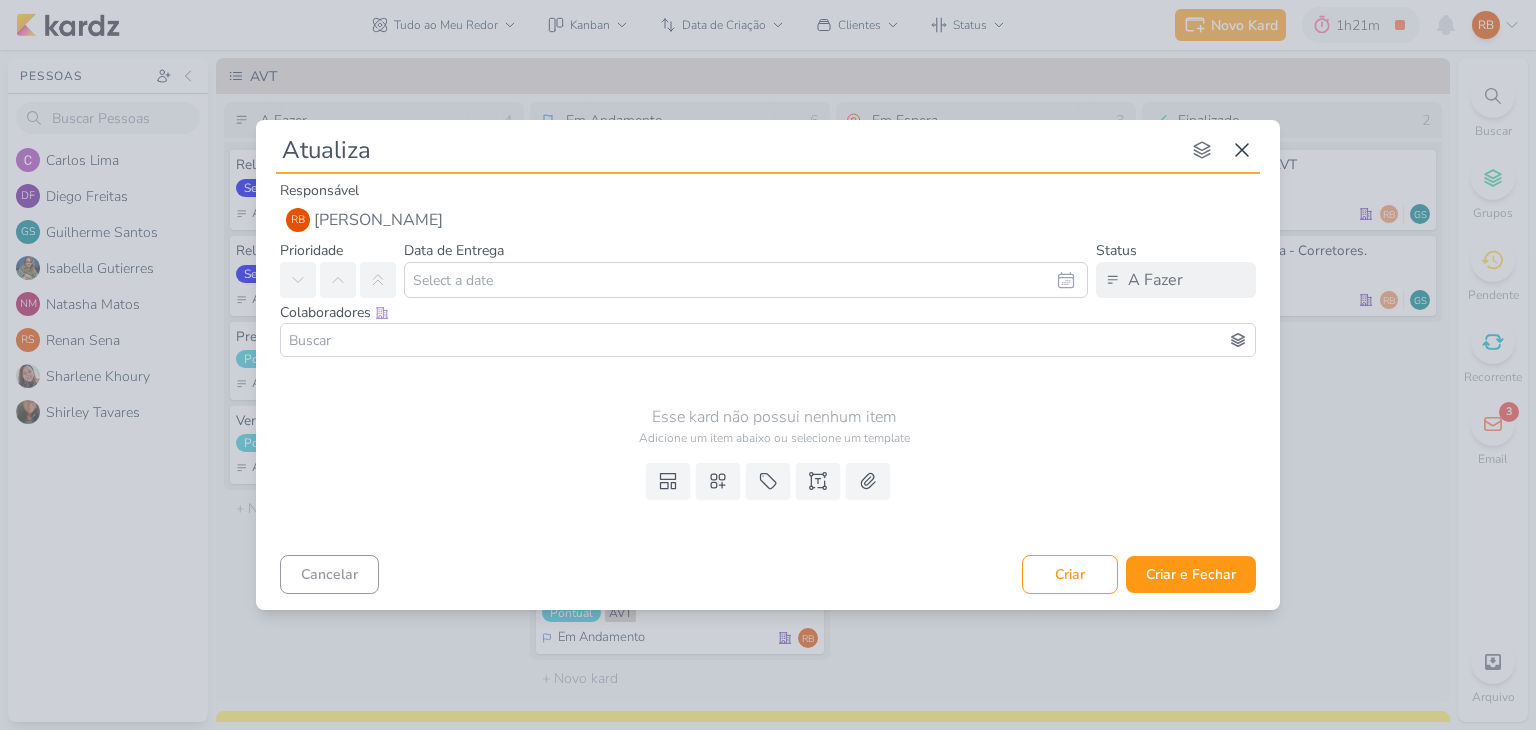 type on "Atualiza" 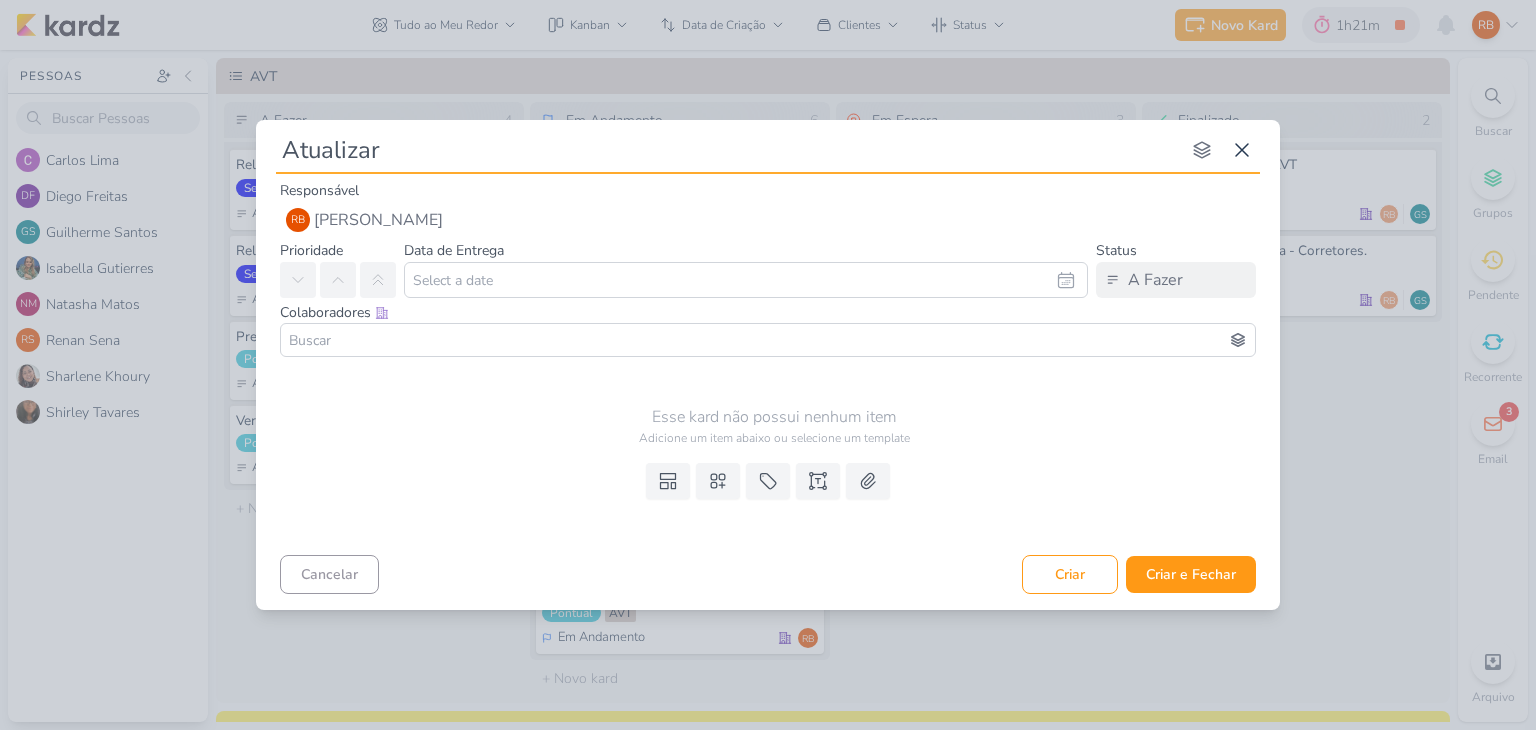 type on "Atualizar" 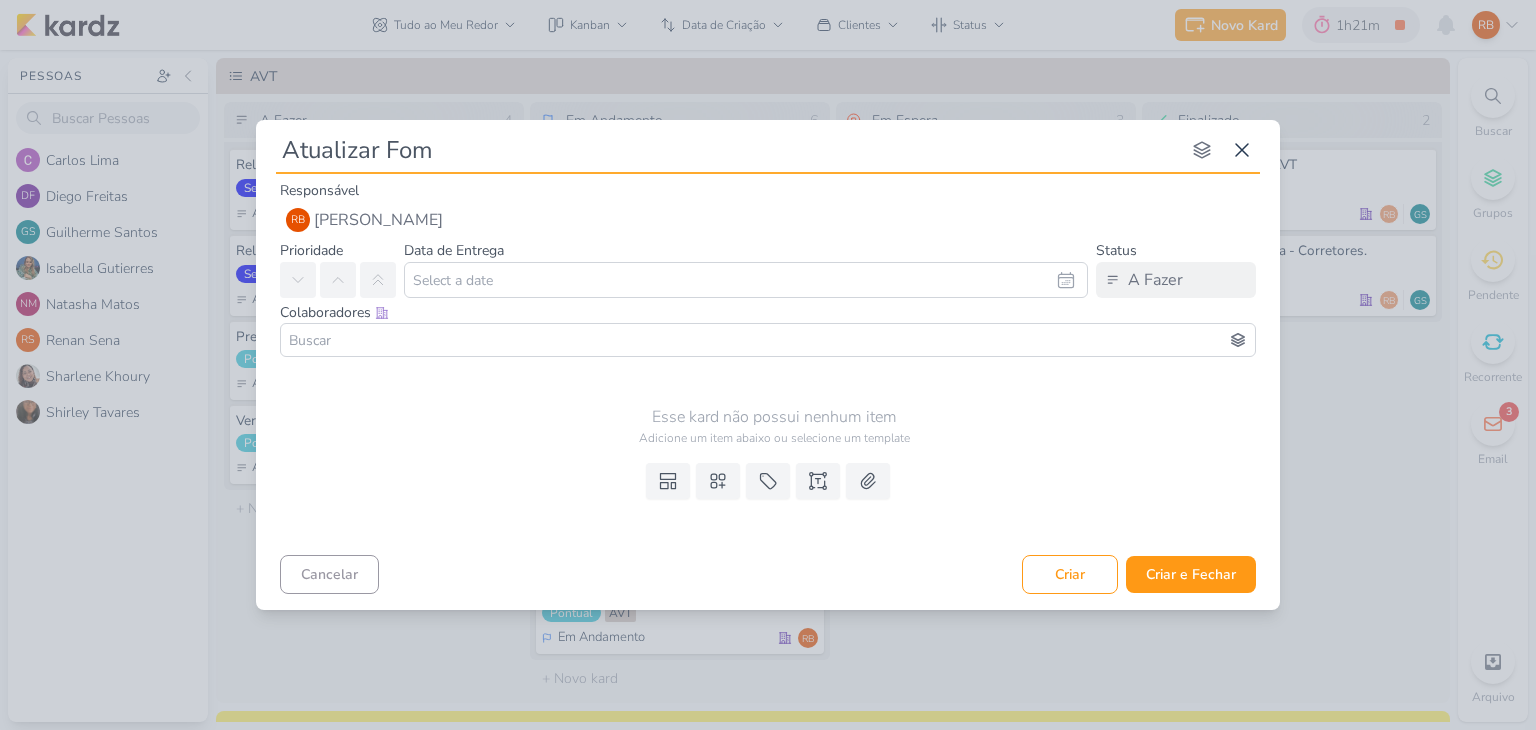 type on "Atualizar Fomu" 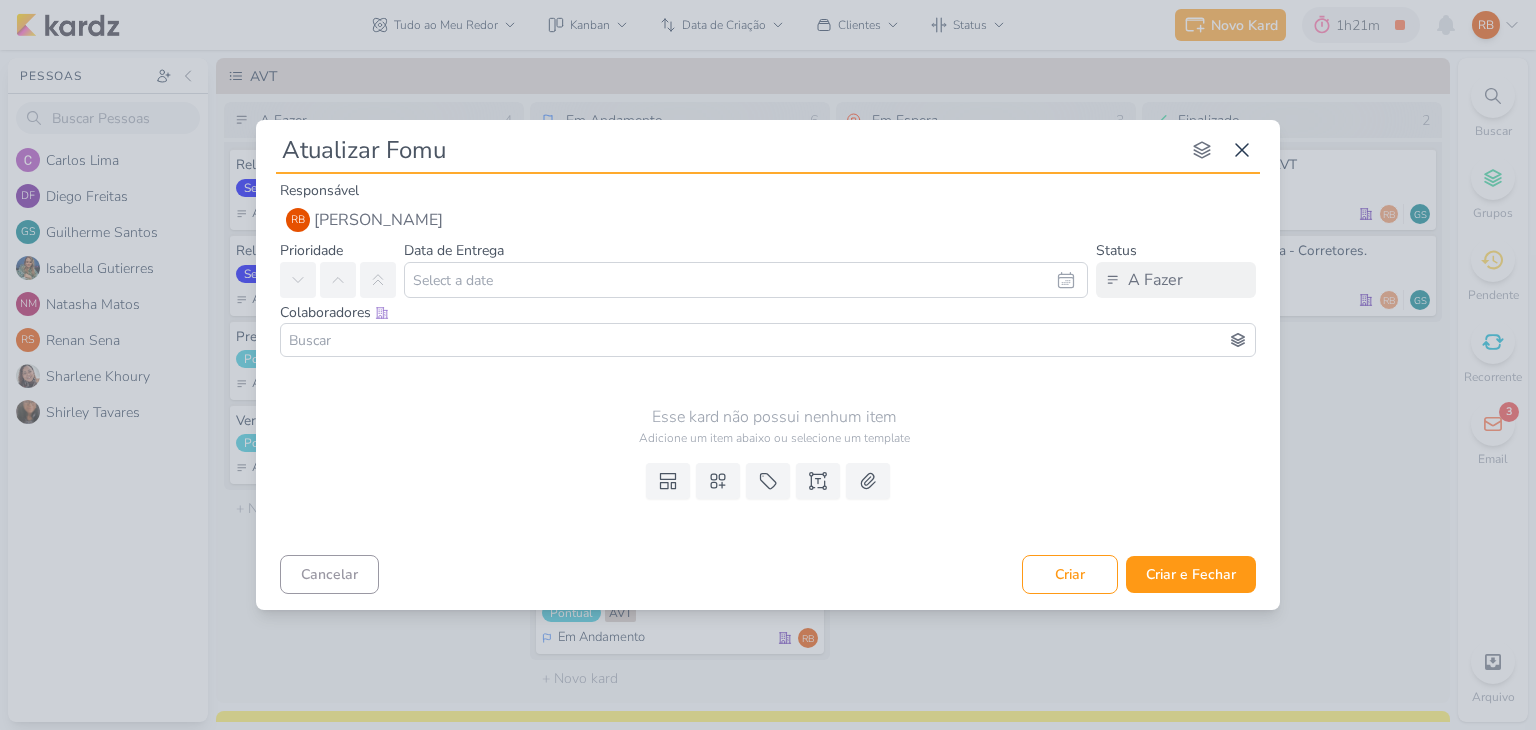 type 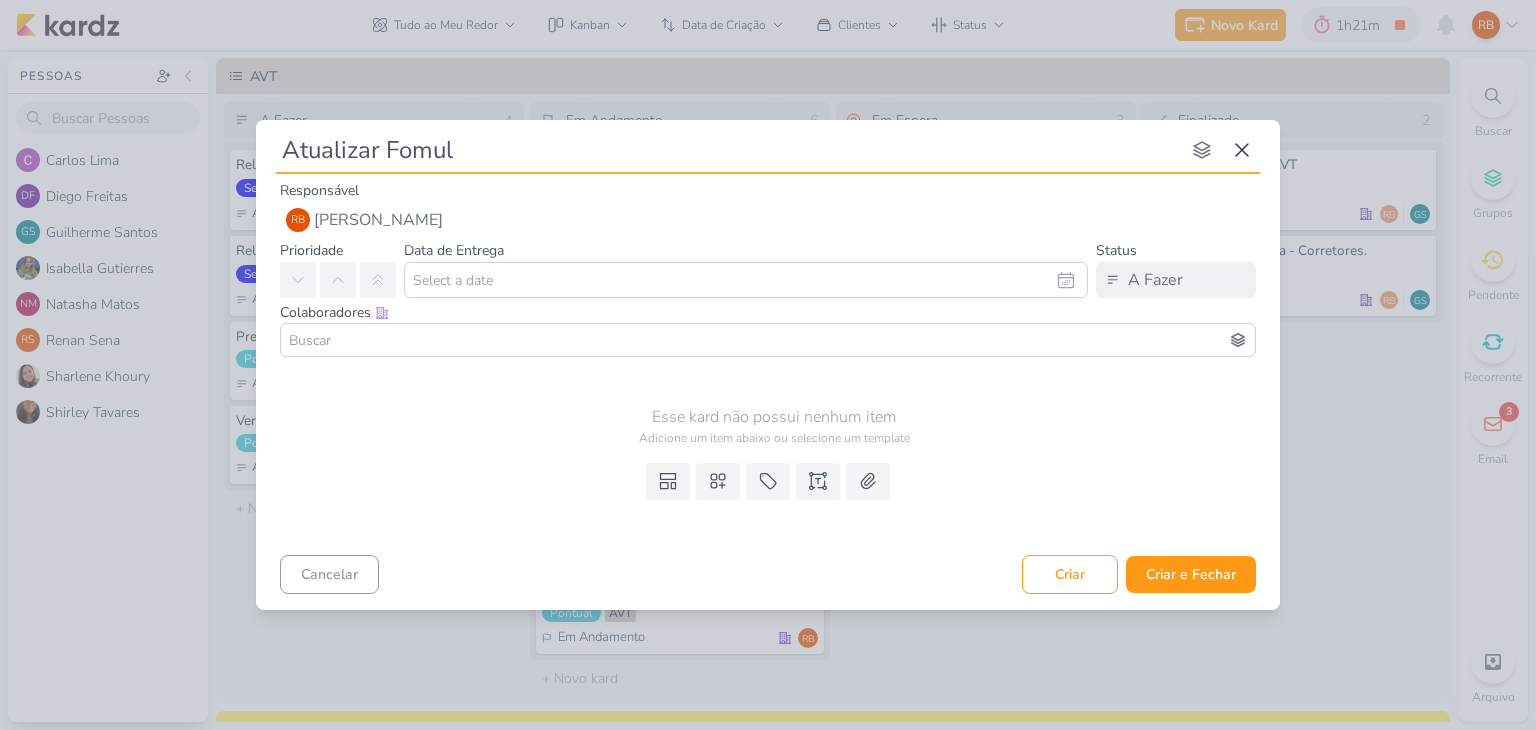 type 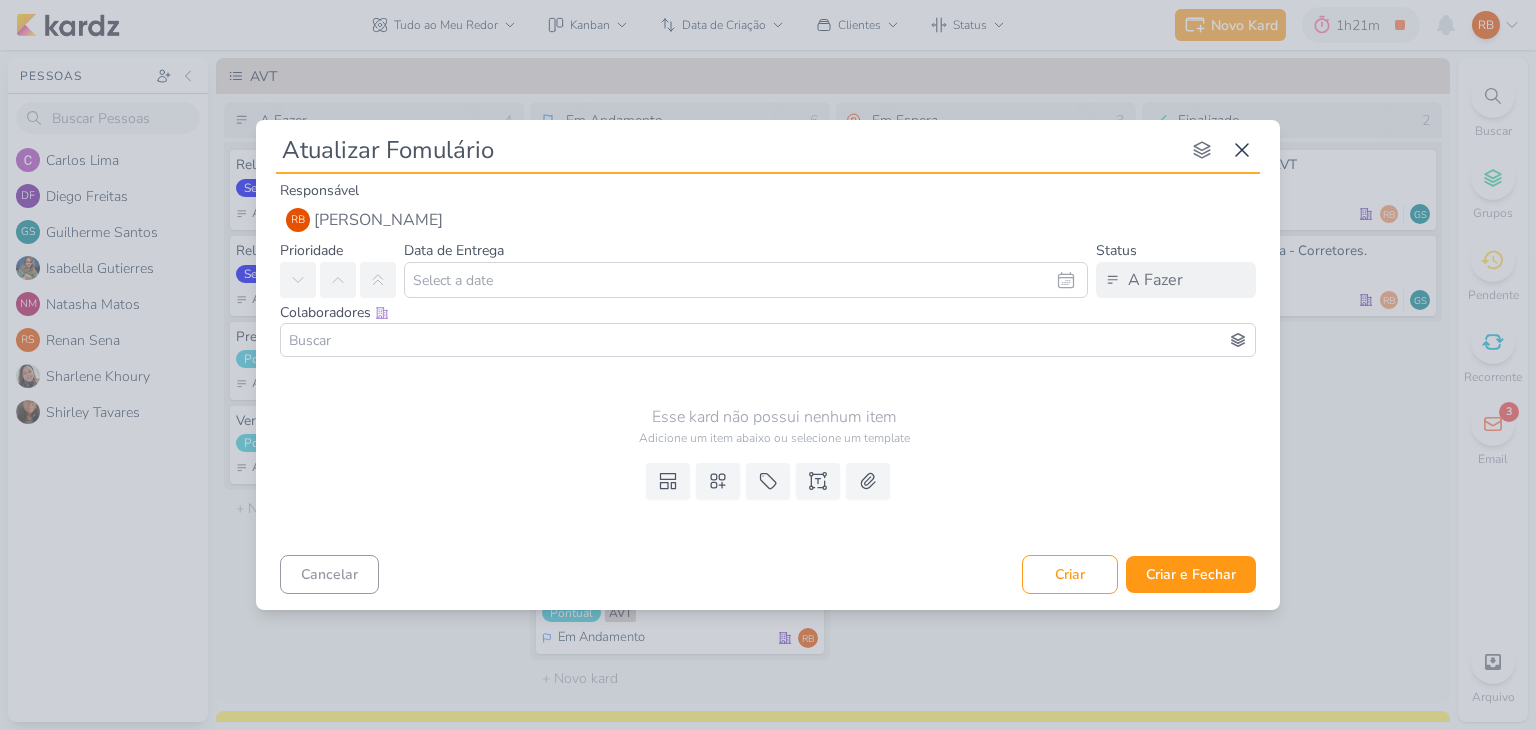 type on "Atualizar Fomulários" 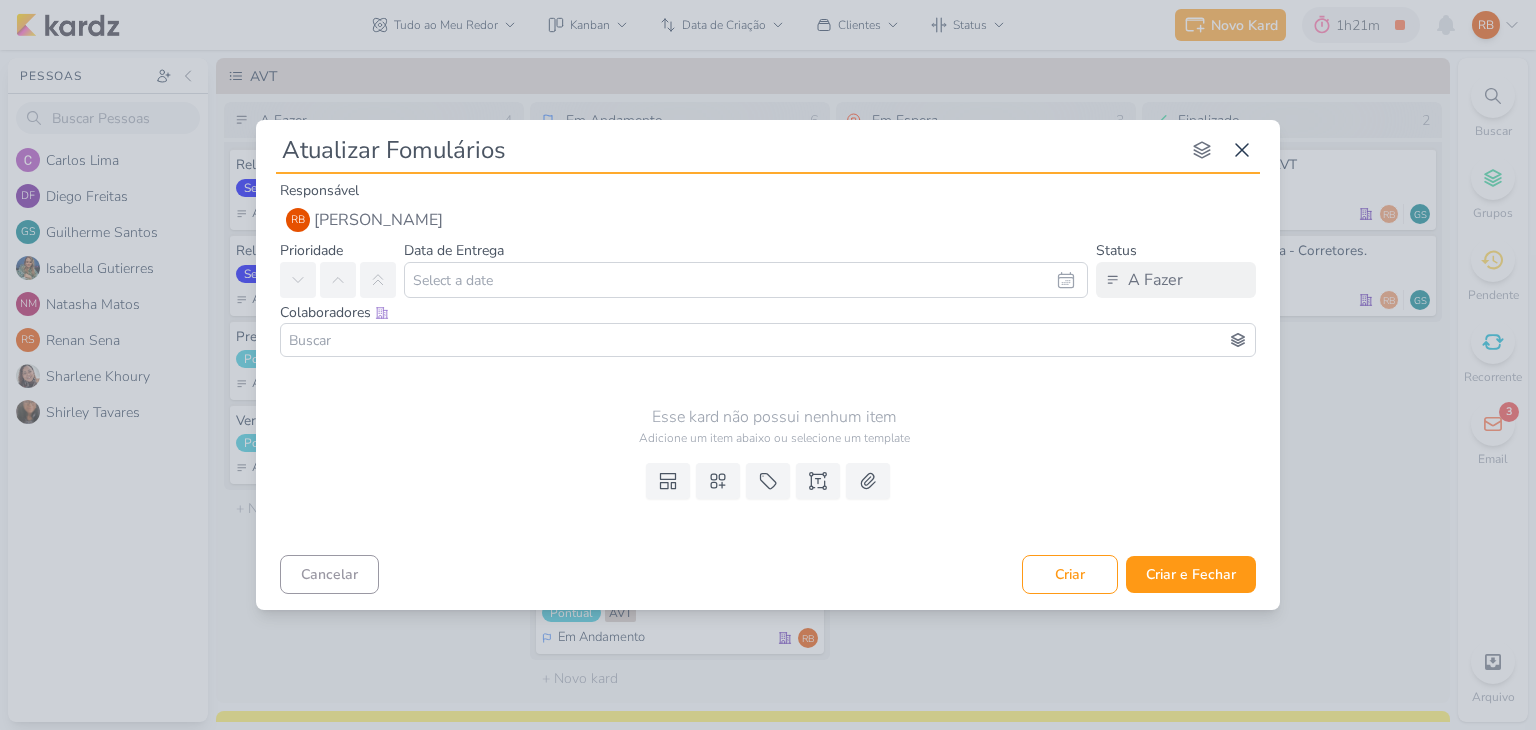 type 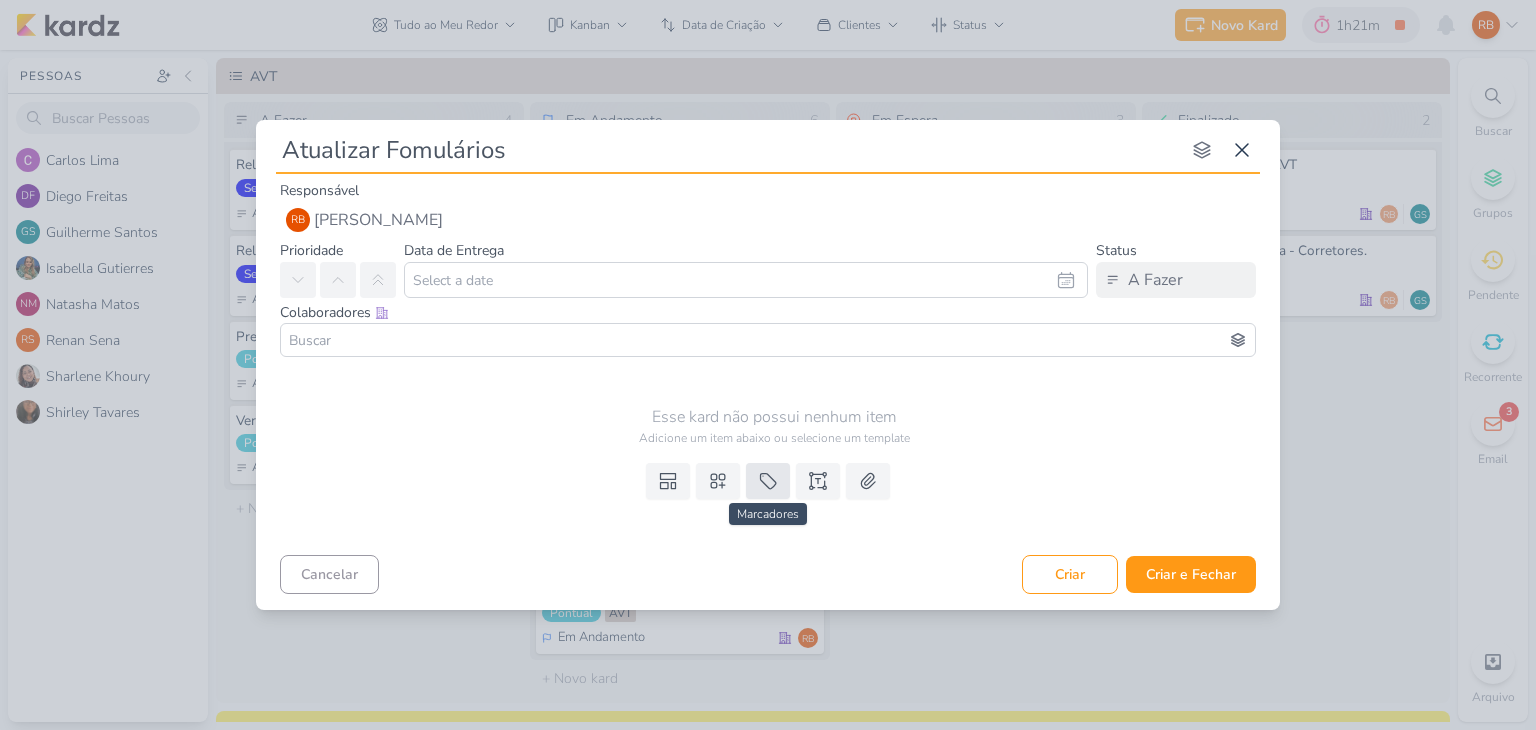 type on "Atualizar Fomulários" 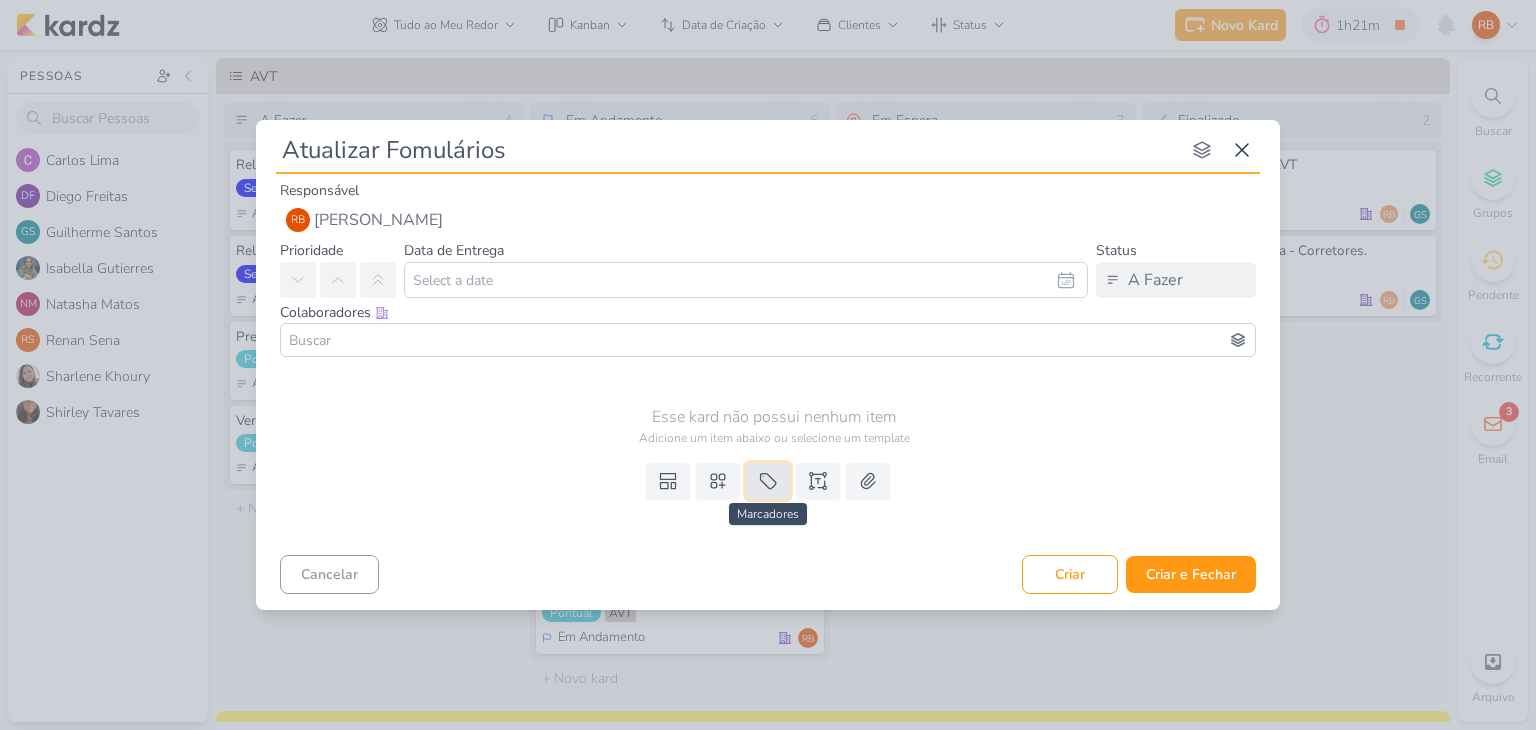 click at bounding box center (768, 481) 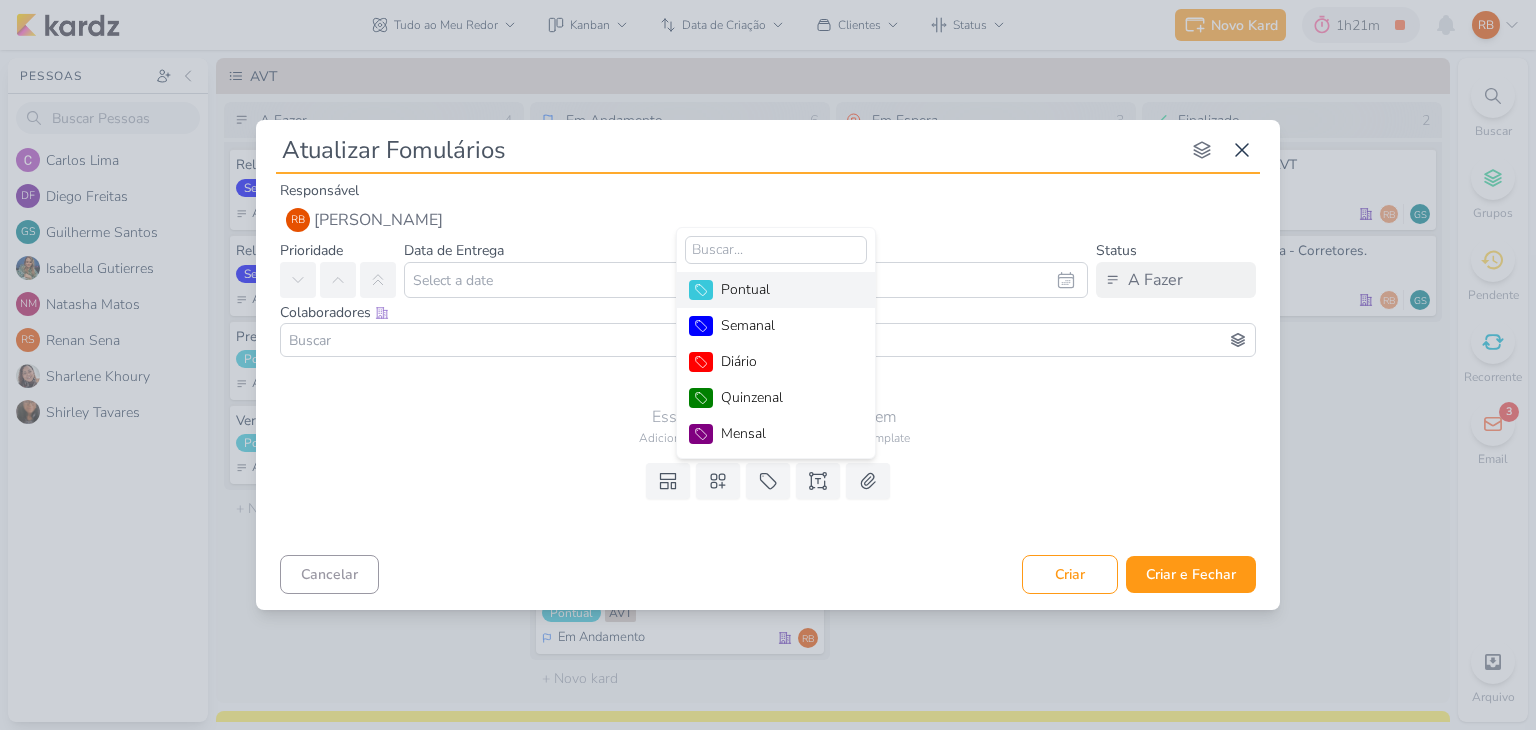 click on "Pontual" at bounding box center [786, 289] 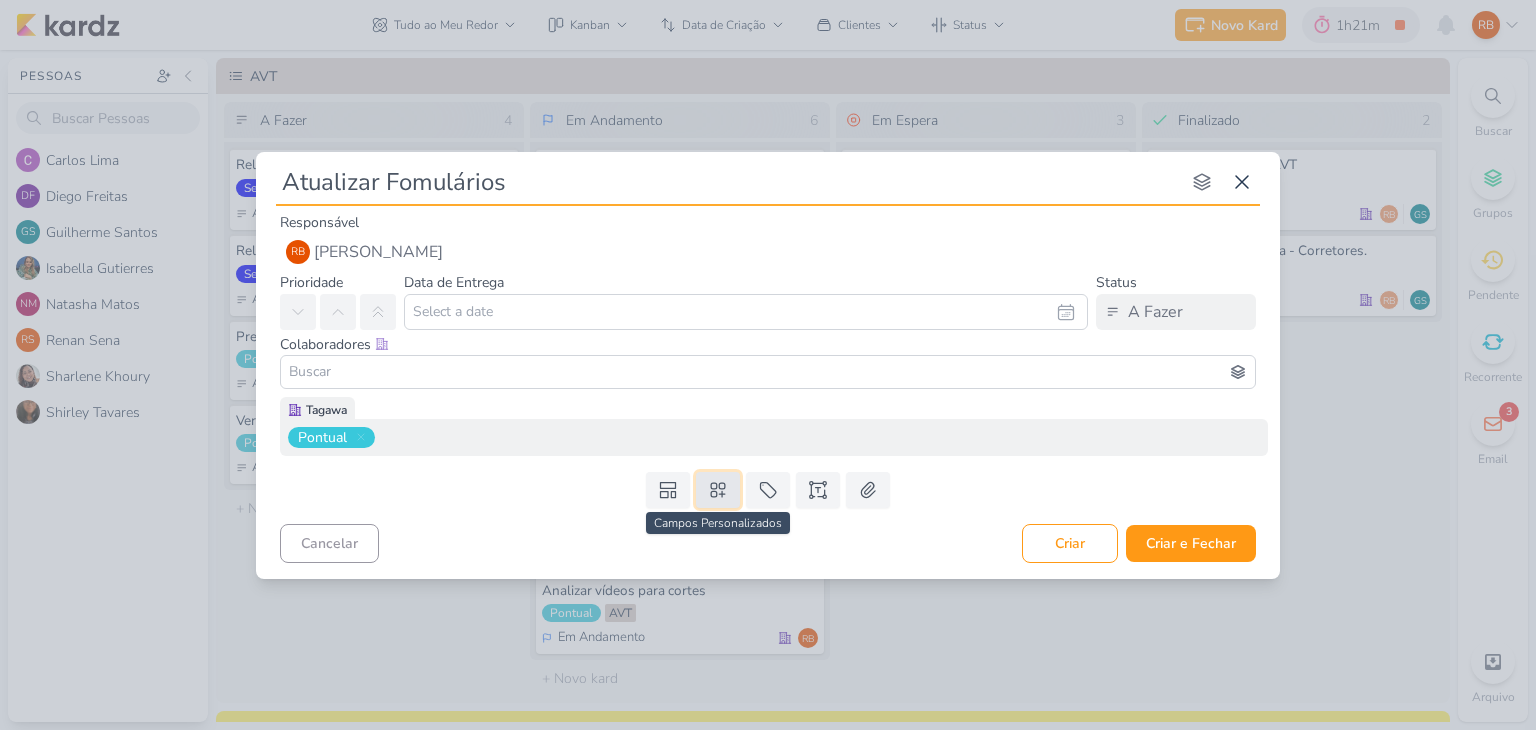 click 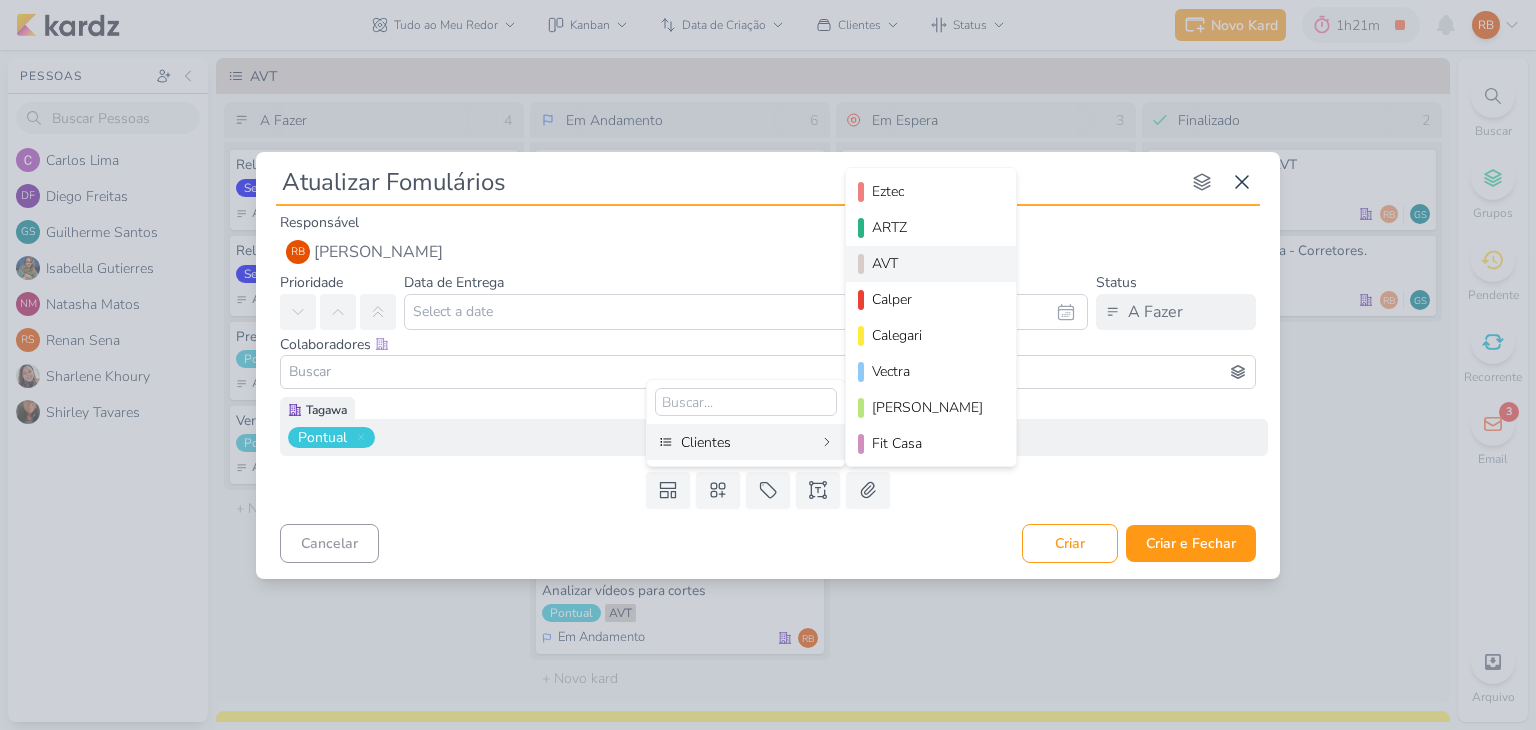 click on "AVT" at bounding box center [932, 263] 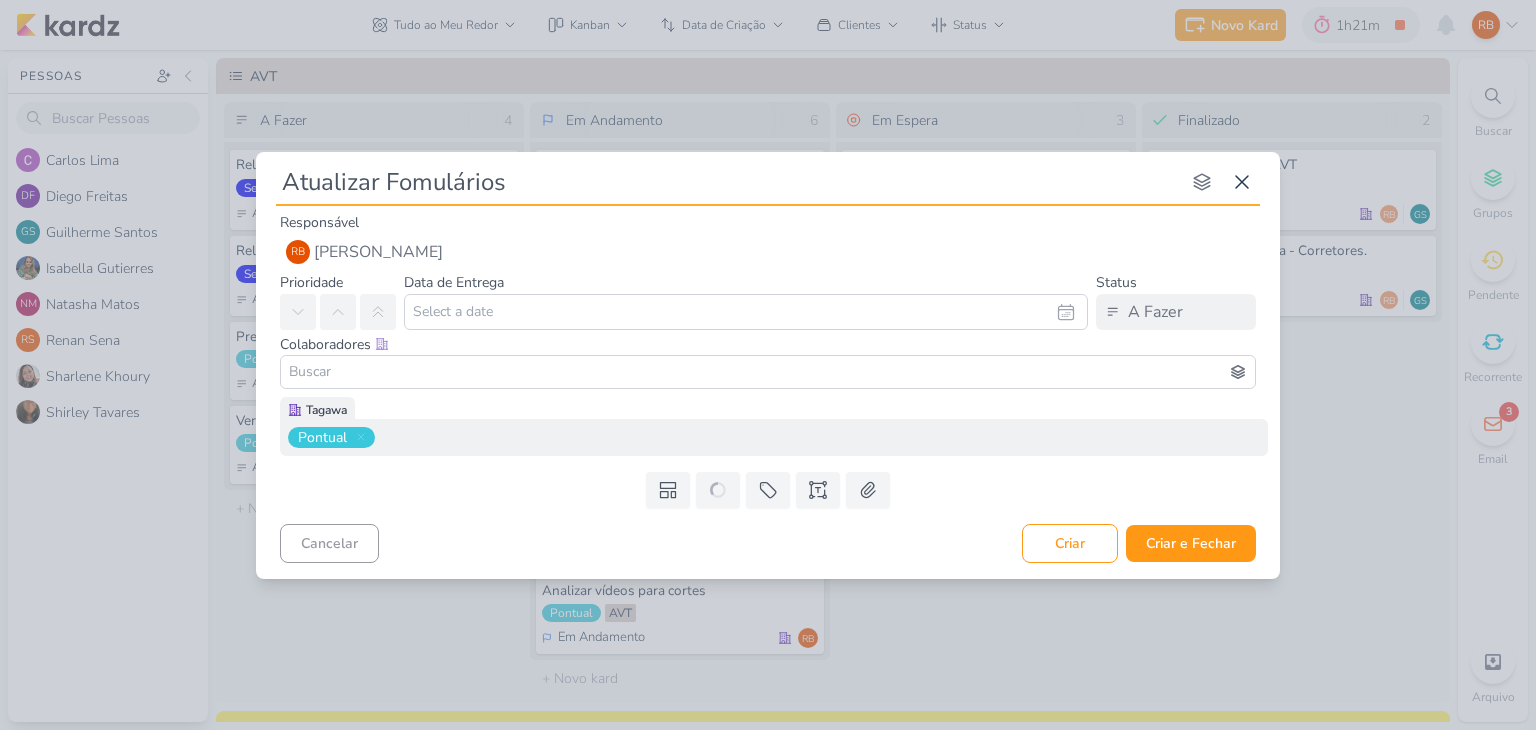 type 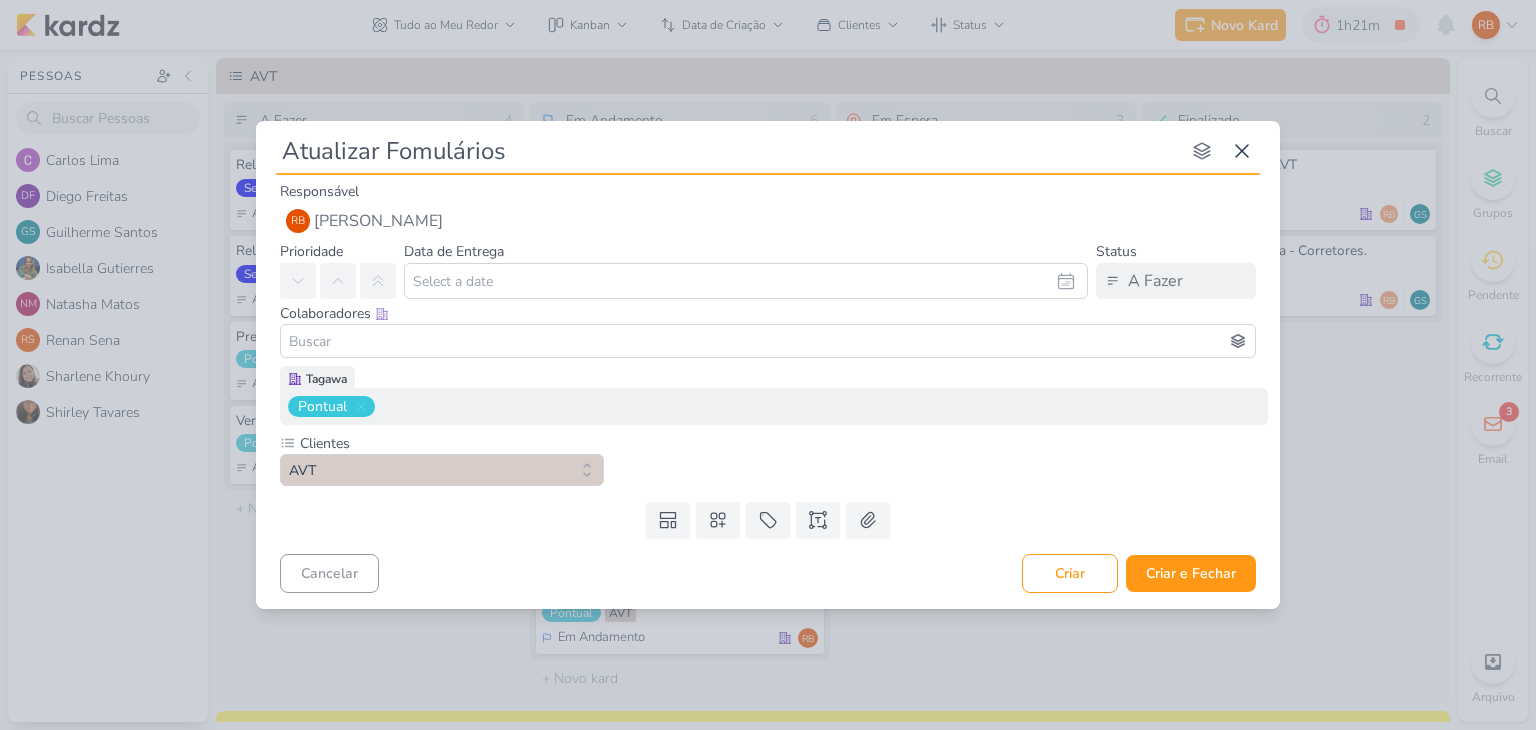 click on "Templates
Campos Personalizados
Clientes
Eztec ARTZ AVT Calper MIP" at bounding box center [768, 520] 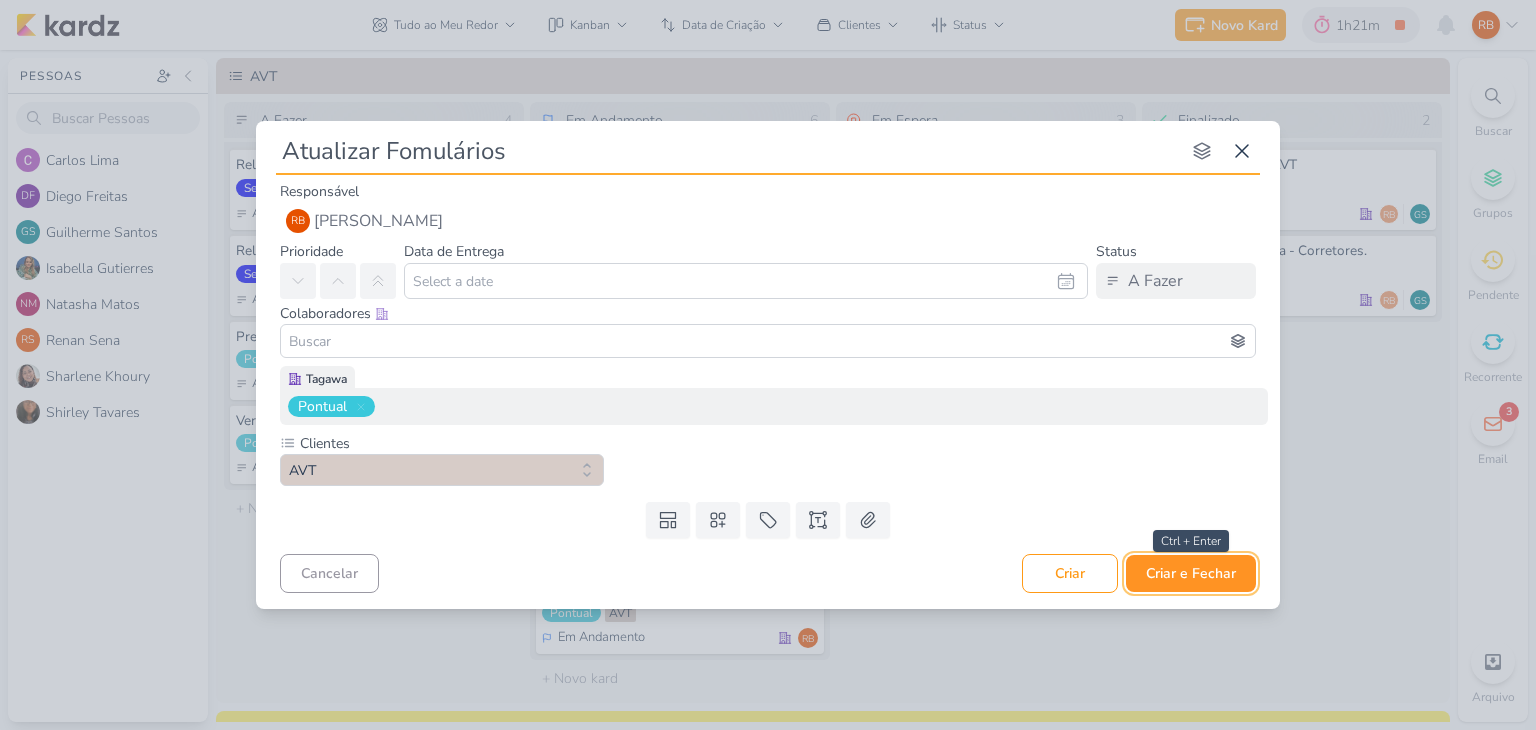 click on "Criar e Fechar" at bounding box center (1191, 573) 